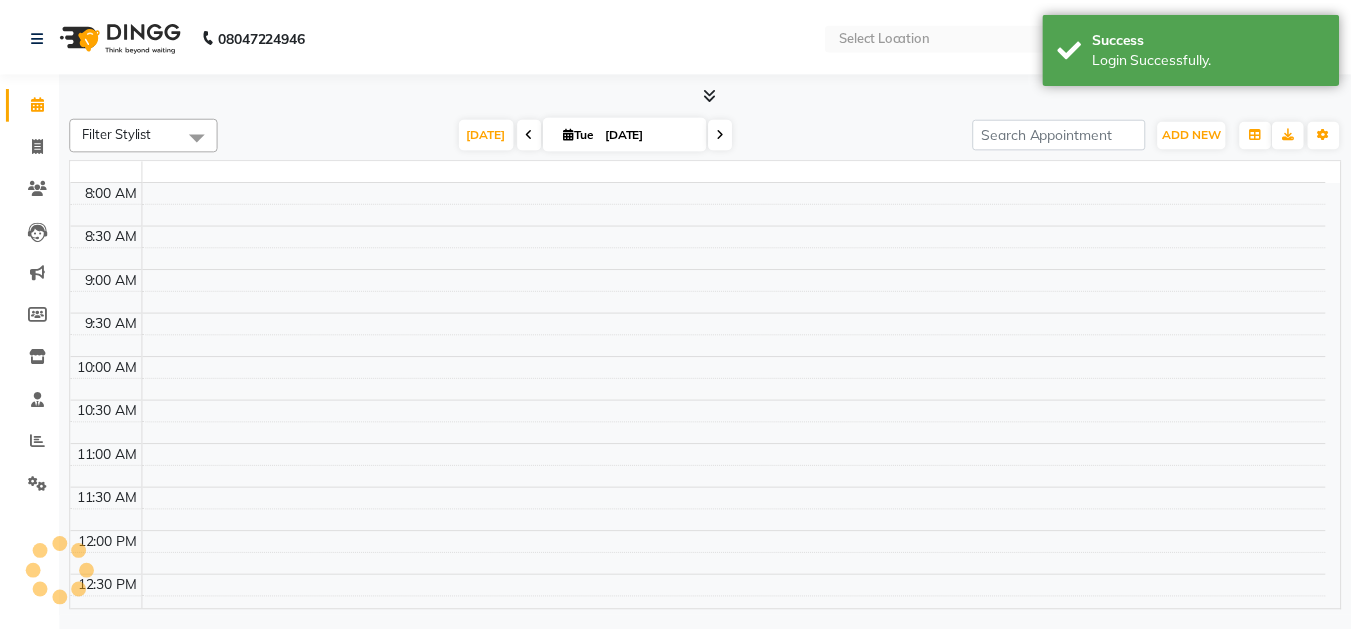 scroll, scrollTop: 0, scrollLeft: 0, axis: both 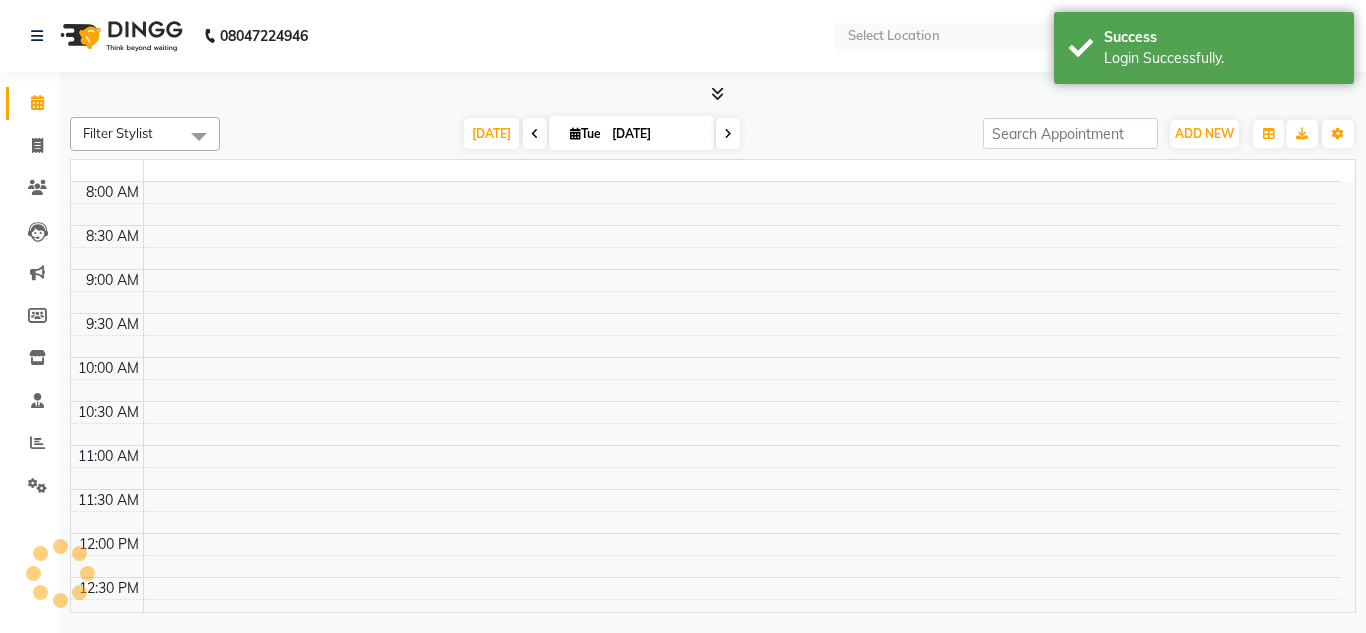 select on "en" 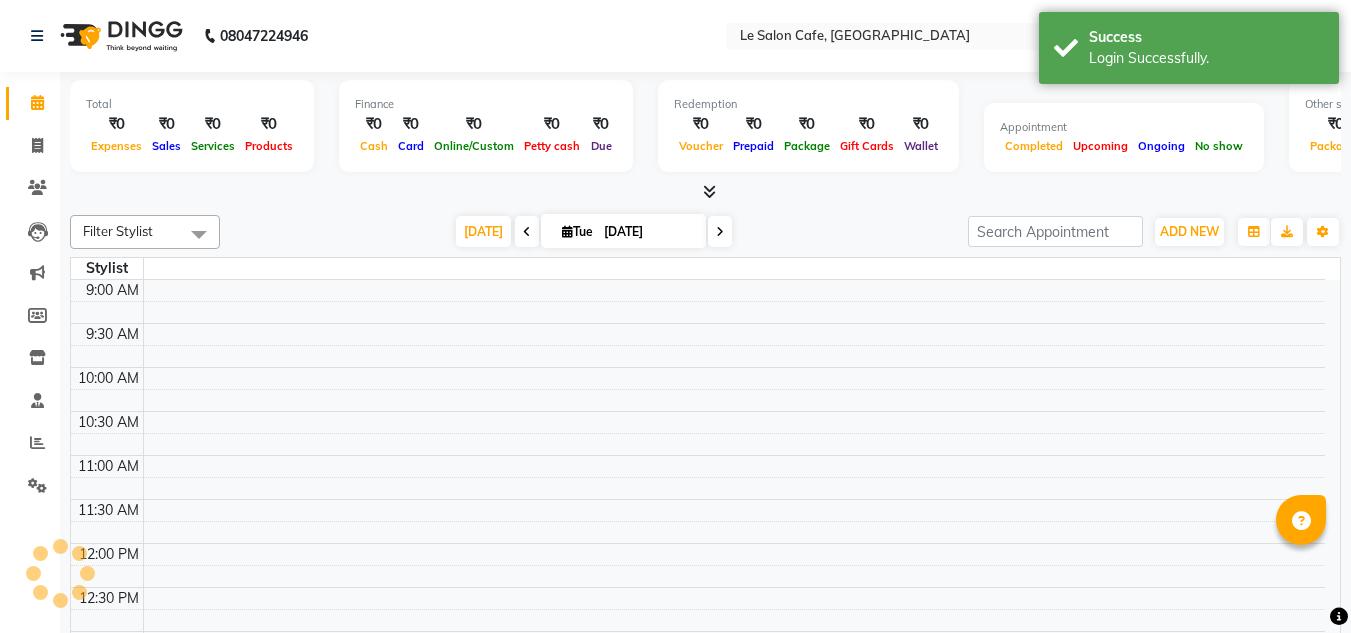 scroll, scrollTop: 0, scrollLeft: 0, axis: both 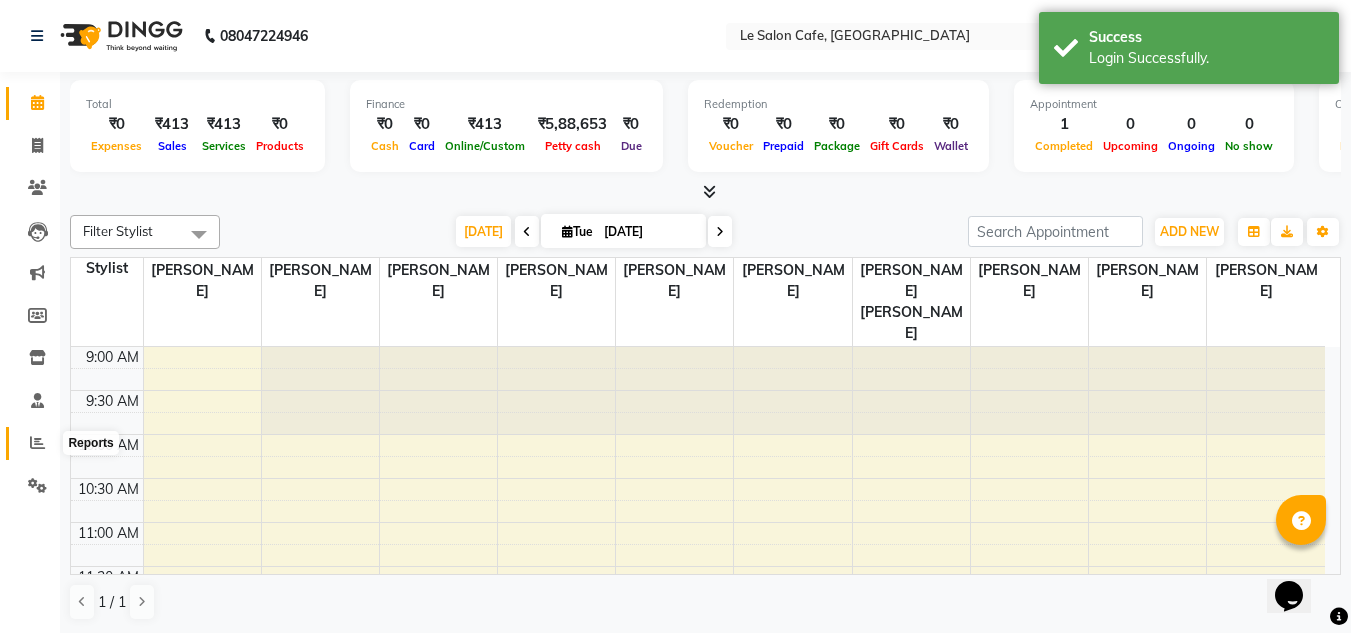 click 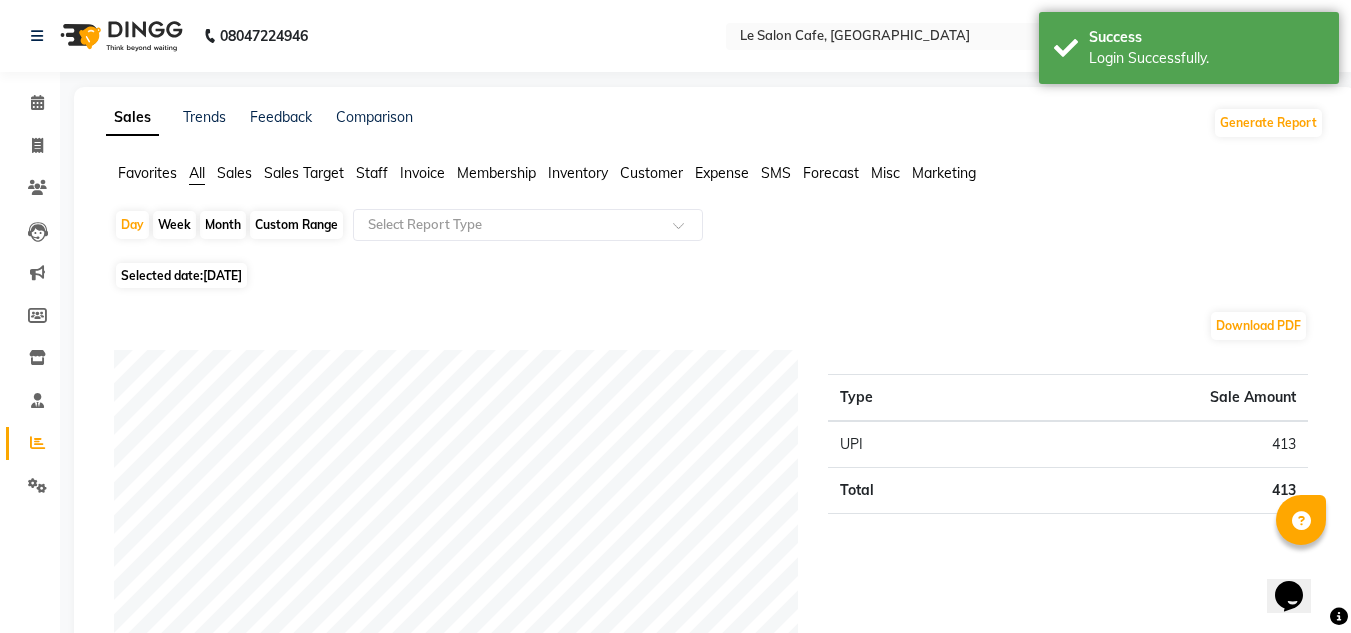 click on "Month" 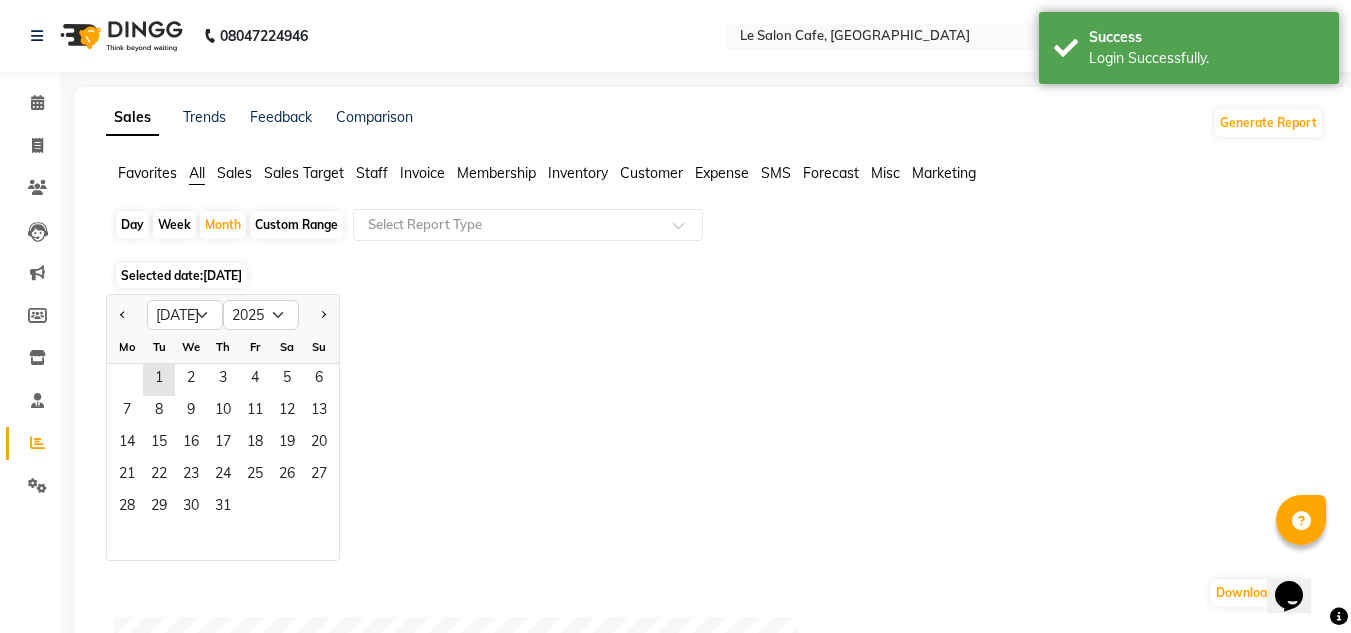 click on "Custom Range" 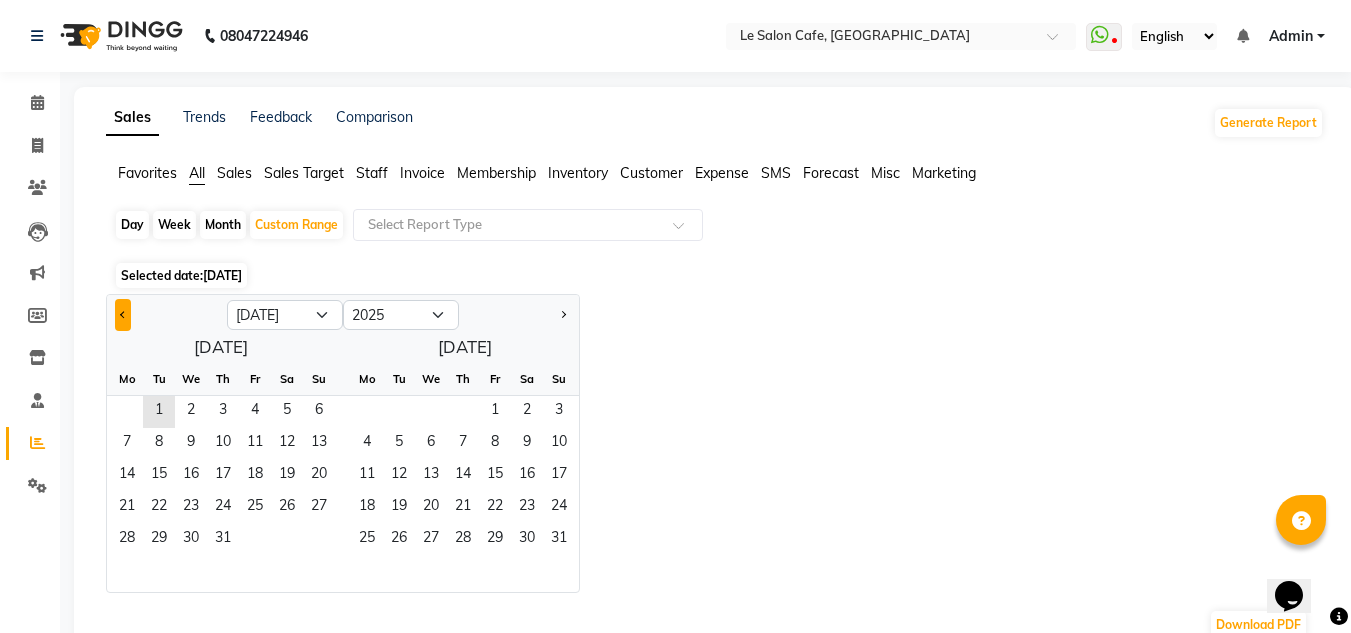click 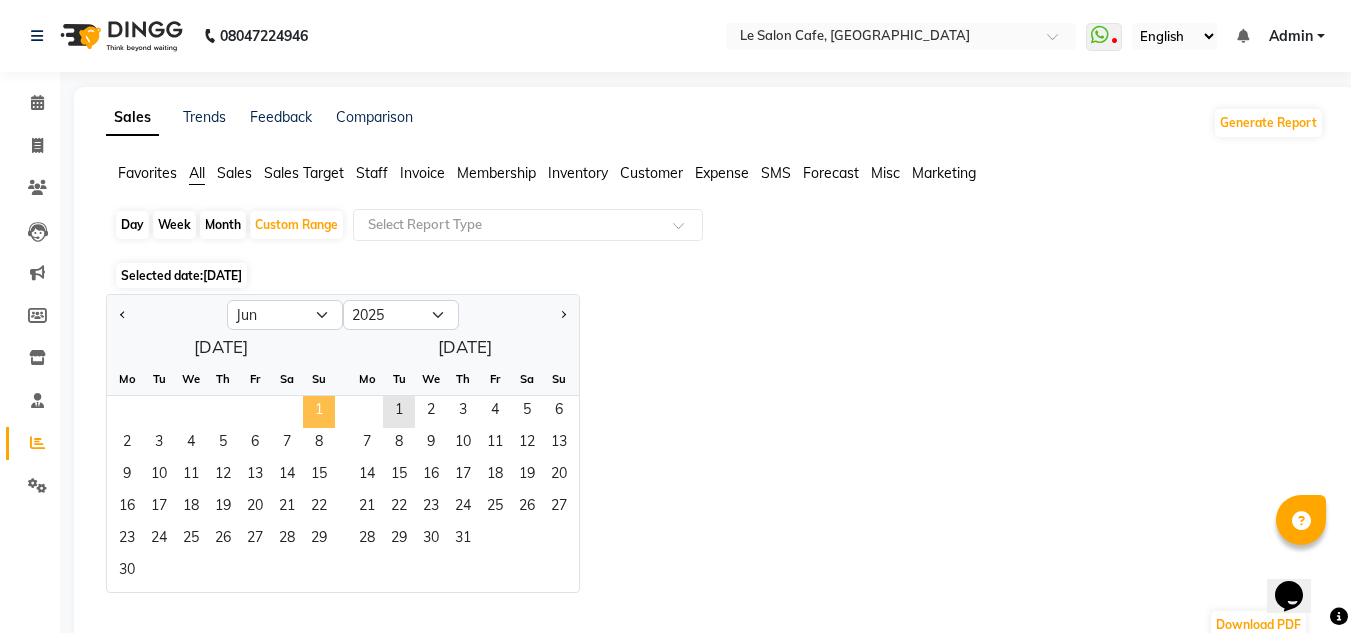 click on "1" 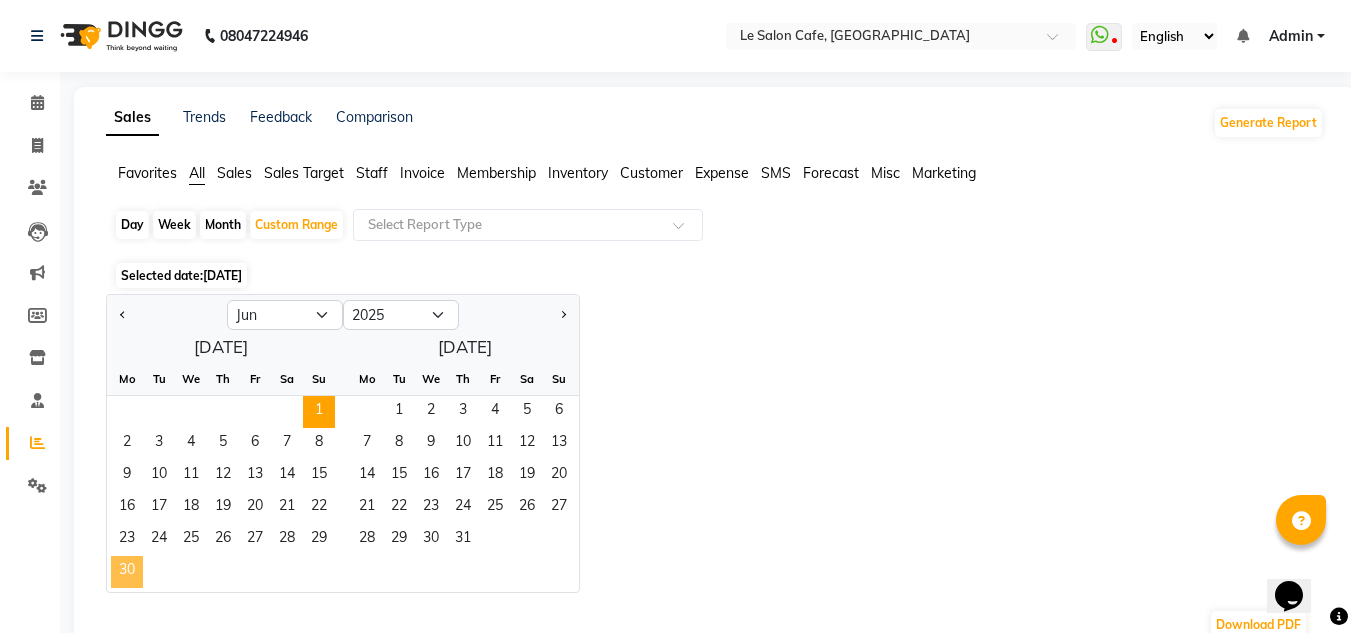 click on "30" 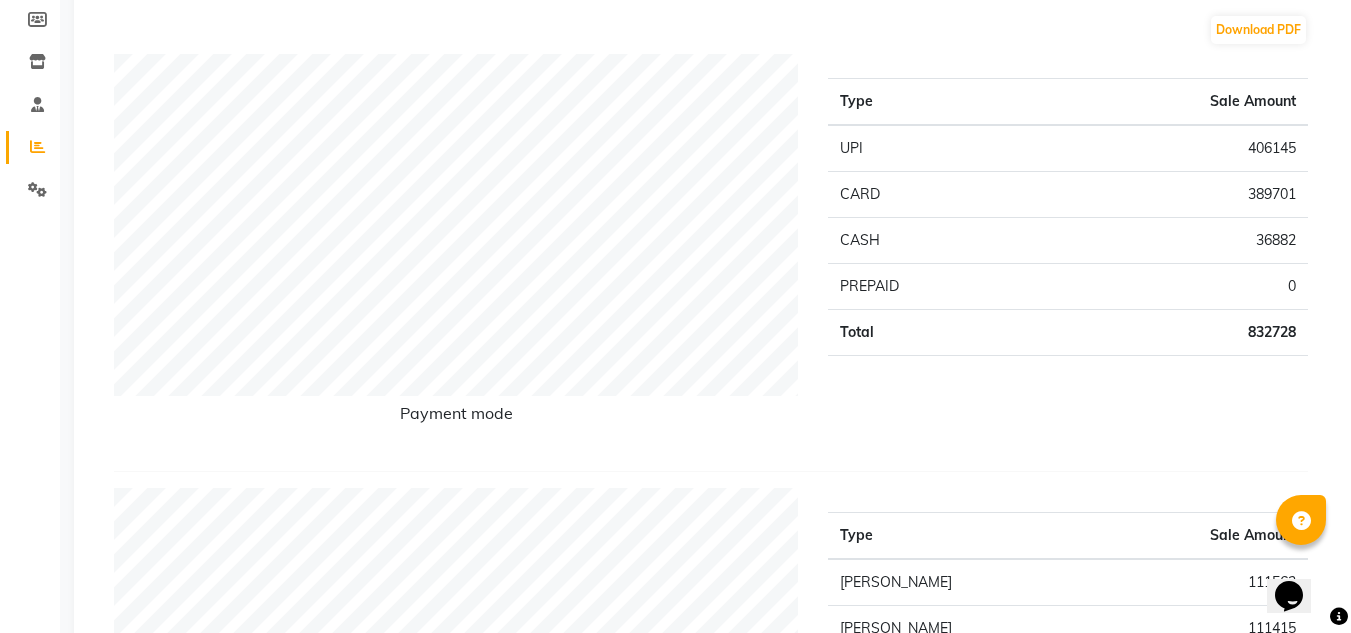 scroll, scrollTop: 300, scrollLeft: 0, axis: vertical 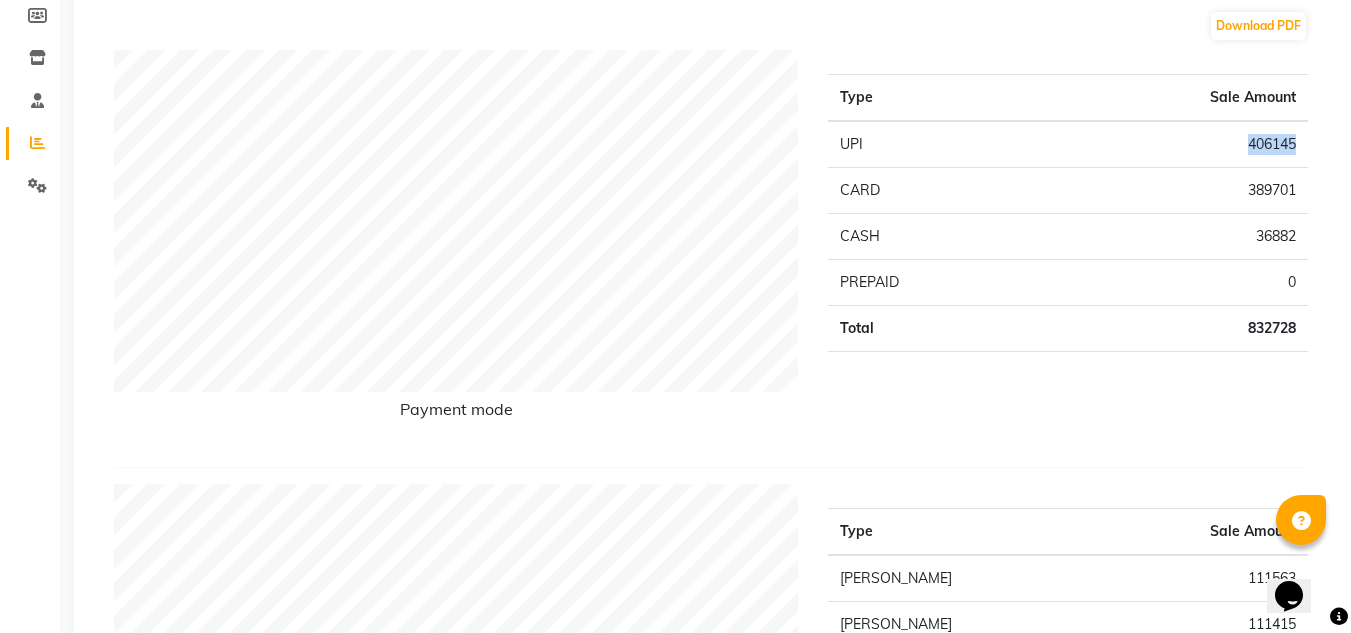 drag, startPoint x: 1245, startPoint y: 140, endPoint x: 1303, endPoint y: 142, distance: 58.034473 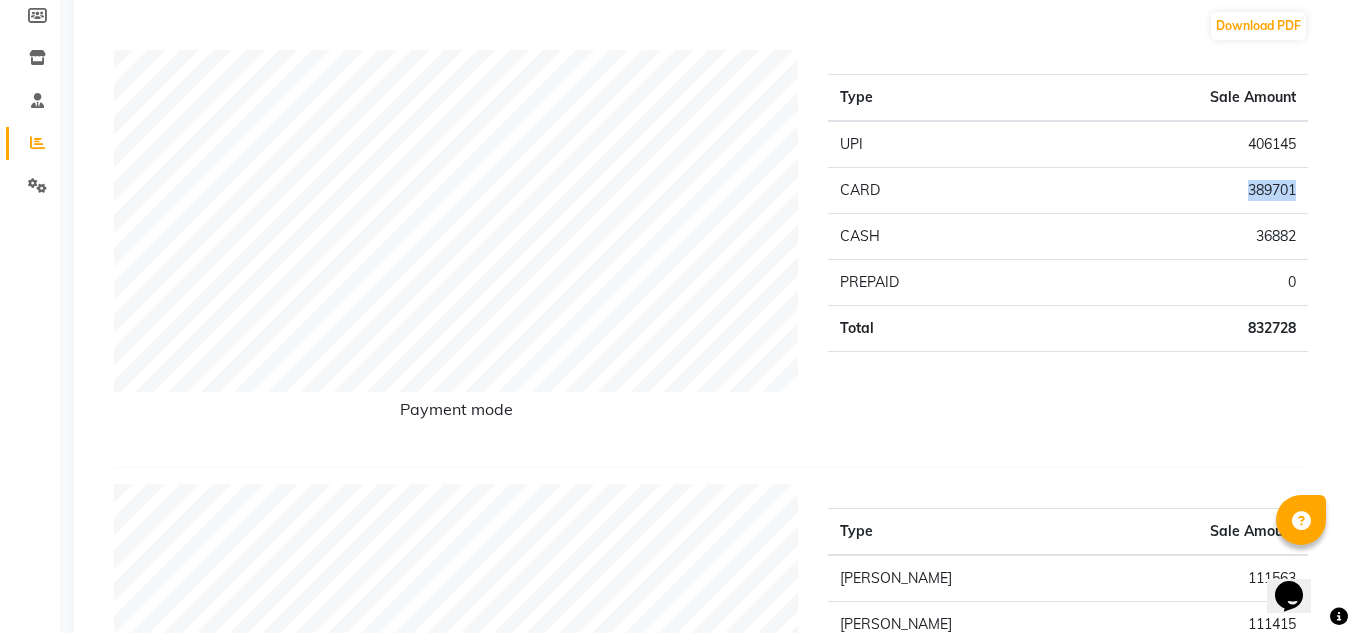 drag, startPoint x: 1247, startPoint y: 181, endPoint x: 1307, endPoint y: 184, distance: 60.074955 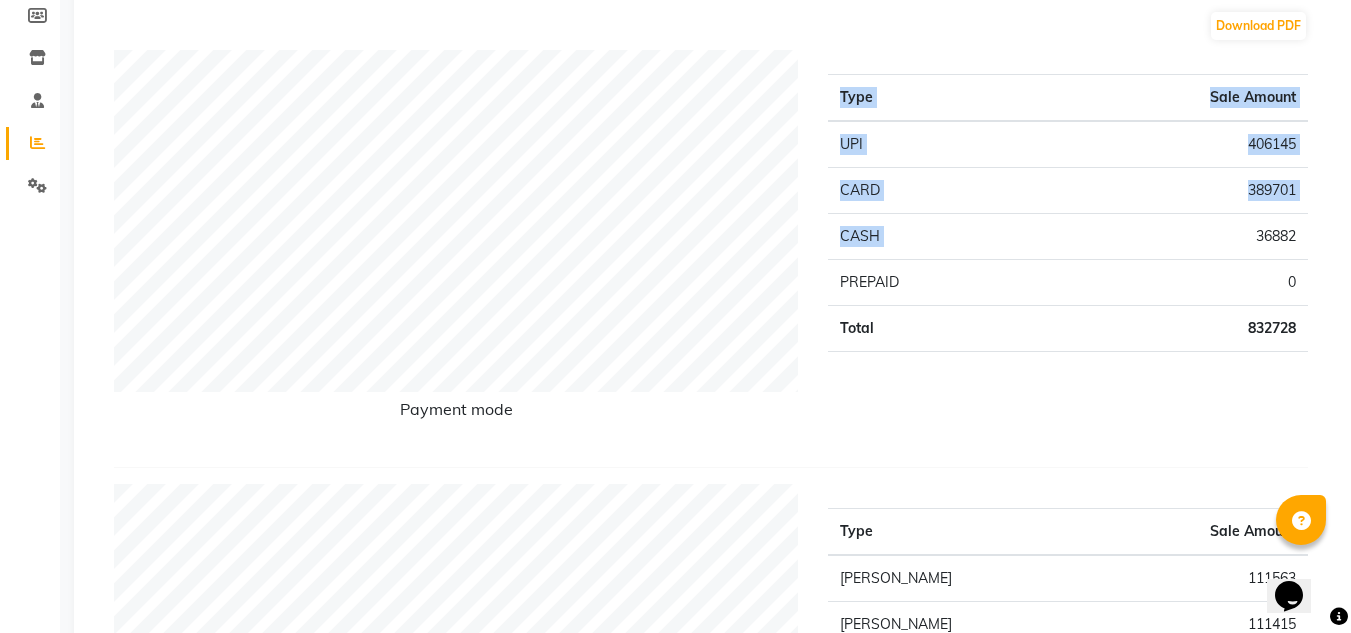 drag, startPoint x: 1241, startPoint y: 232, endPoint x: 1352, endPoint y: 231, distance: 111.0045 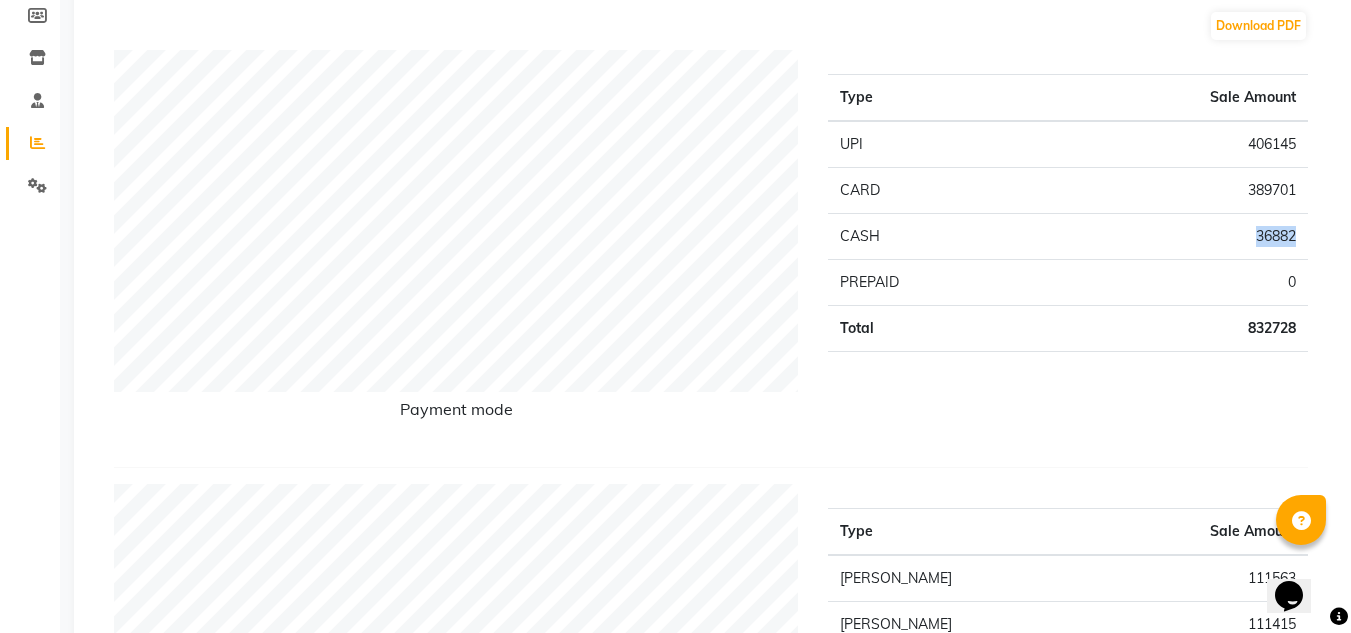 drag, startPoint x: 1253, startPoint y: 230, endPoint x: 1299, endPoint y: 230, distance: 46 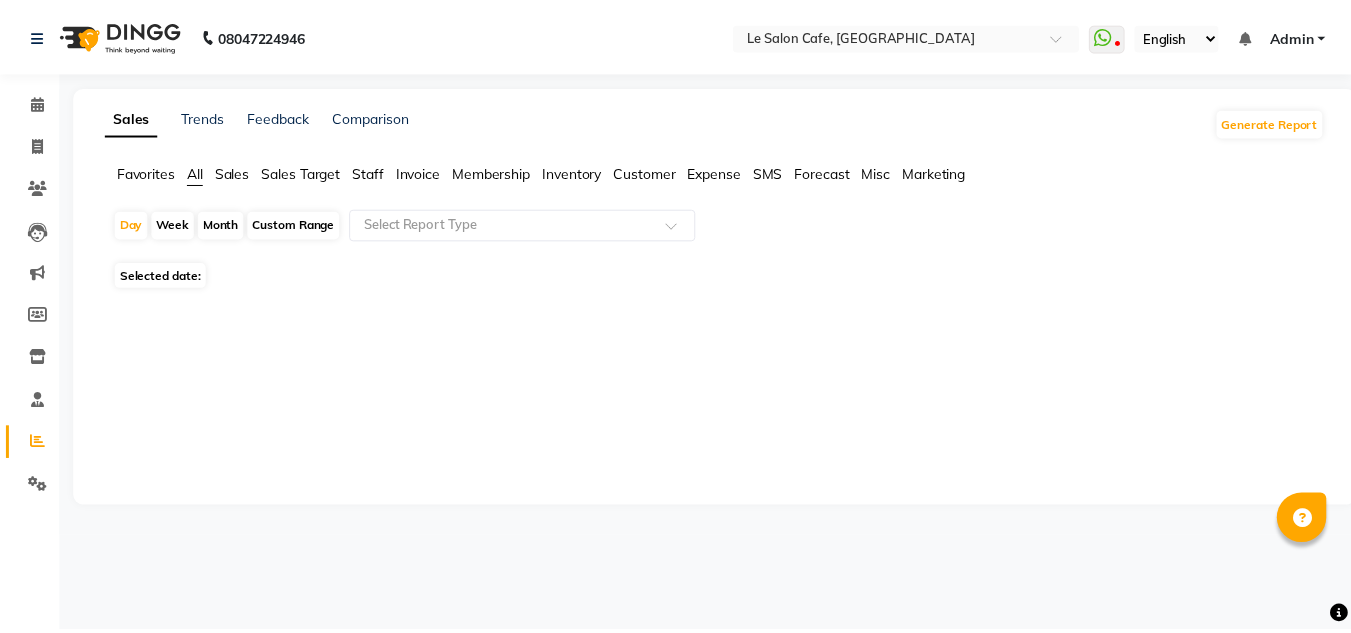 scroll, scrollTop: 0, scrollLeft: 0, axis: both 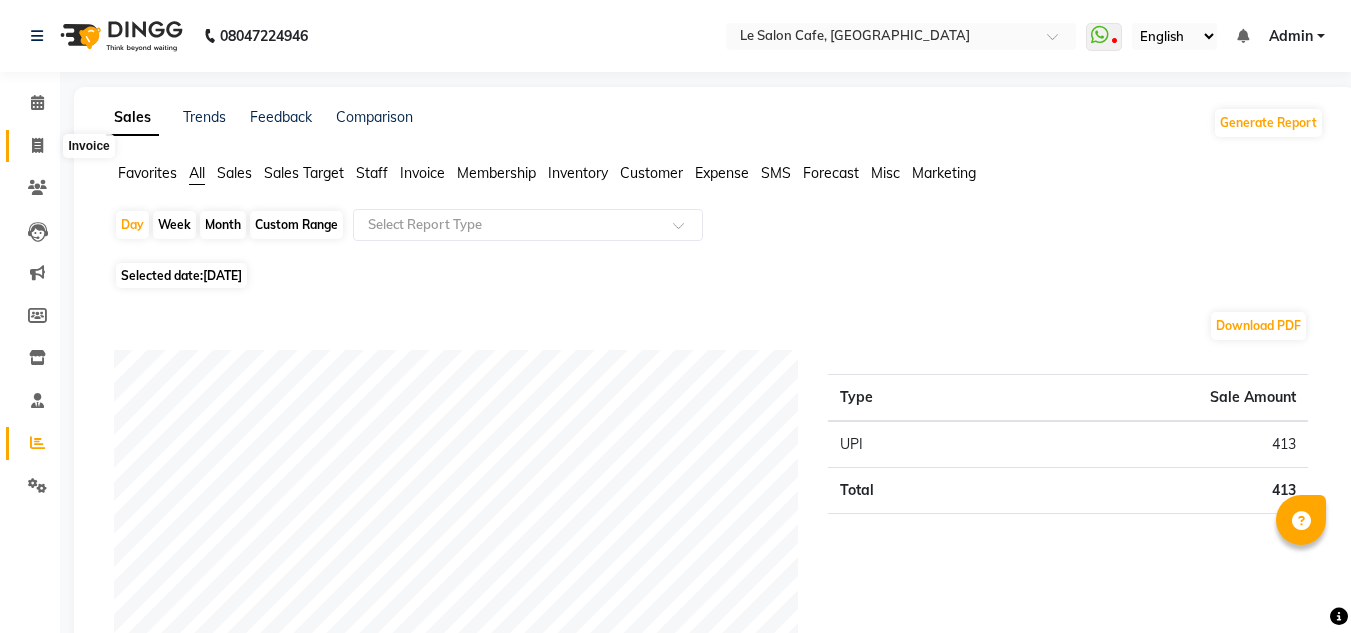 click 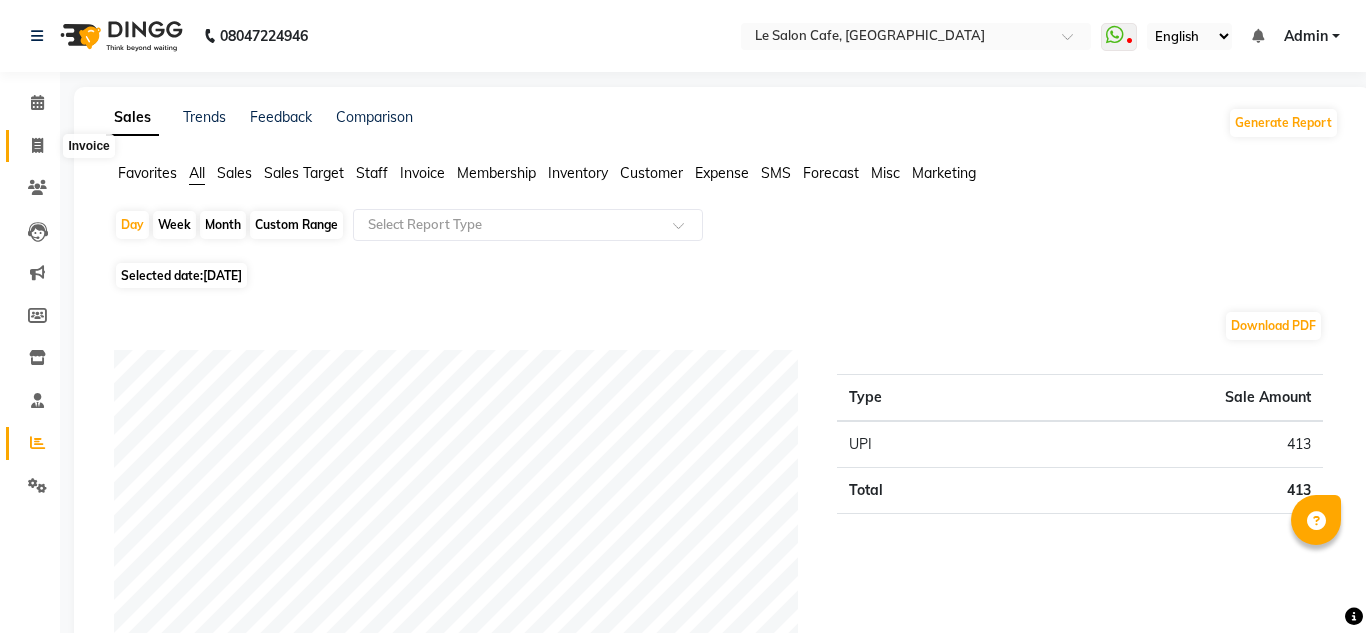 select on "594" 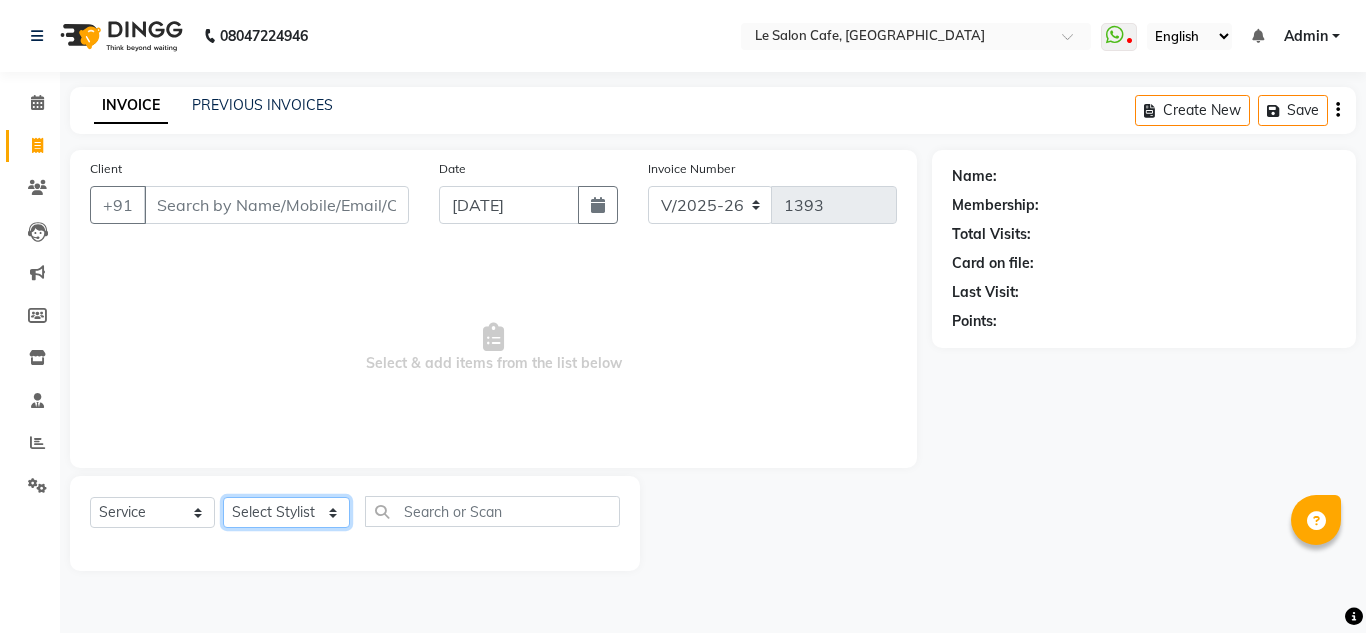 click on "Select Stylist [PERSON_NAME]  [PERSON_NAME]  Front Desk  [PERSON_NAME]  Pooja [PERSON_NAME] [PERSON_NAME]  [PERSON_NAME] [PERSON_NAME] [PERSON_NAME] [PERSON_NAME] [PERSON_NAME]" 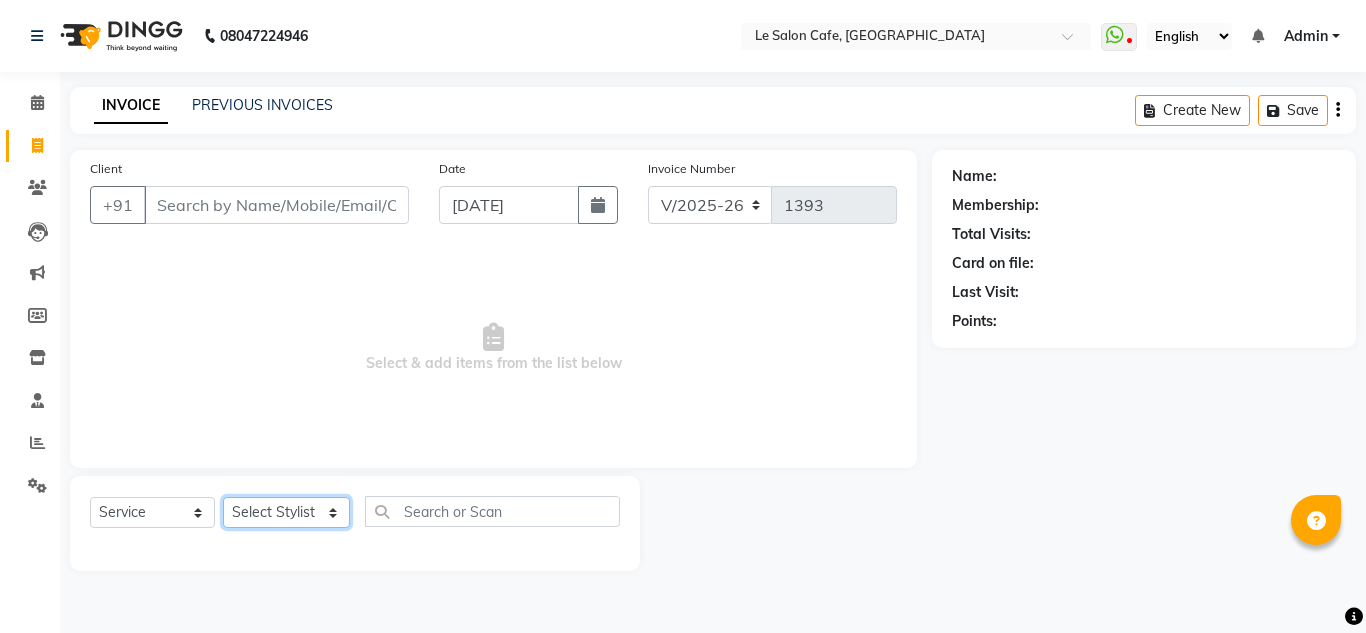 select on "8340" 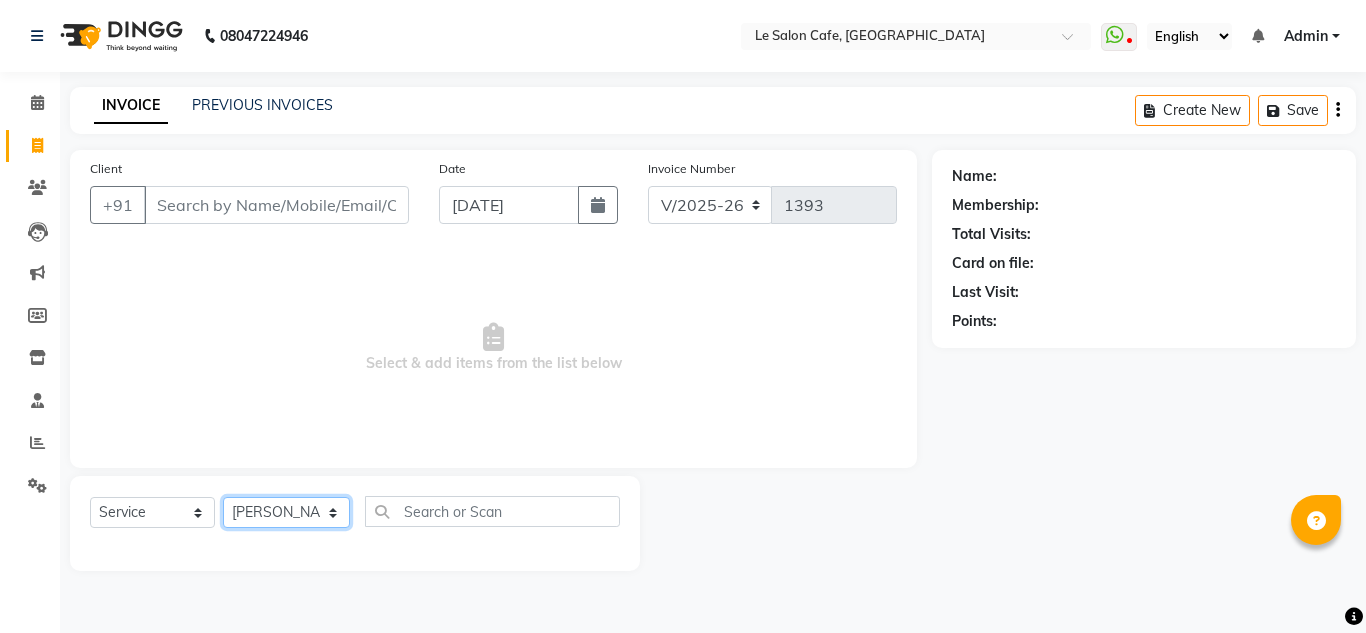 click on "Select Stylist [PERSON_NAME]  [PERSON_NAME]  Front Desk  [PERSON_NAME]  Pooja [PERSON_NAME] [PERSON_NAME]  [PERSON_NAME] [PERSON_NAME] [PERSON_NAME] [PERSON_NAME] [PERSON_NAME]" 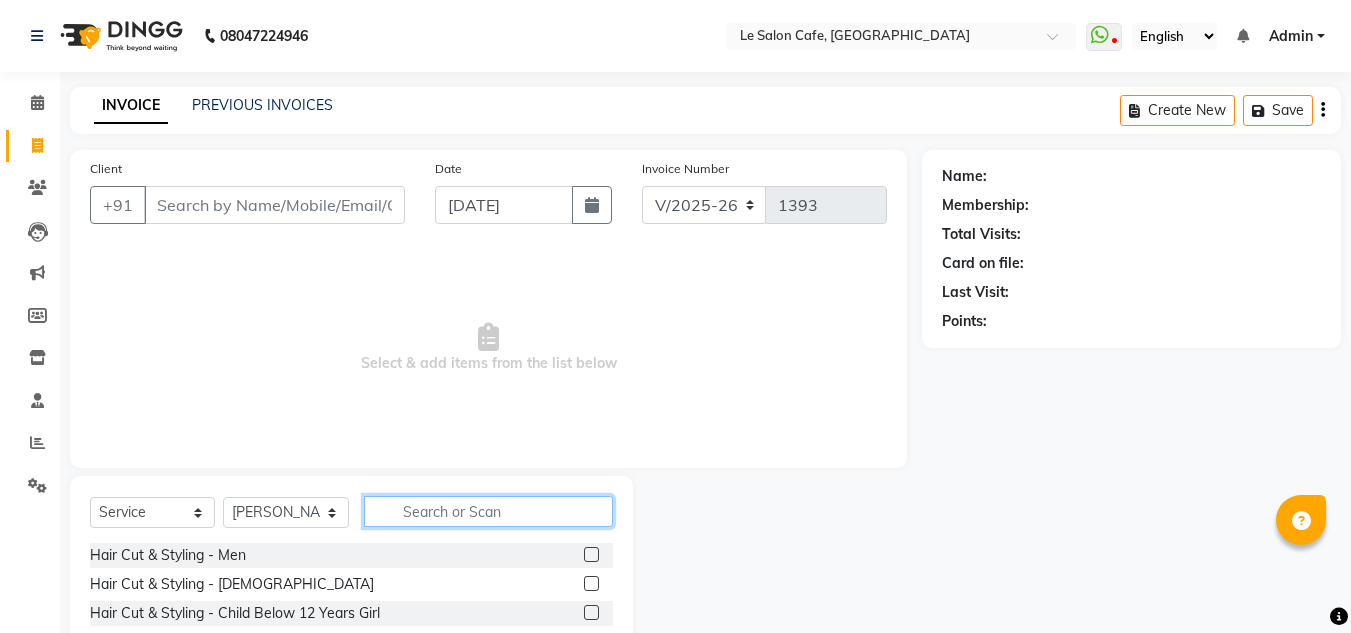 click 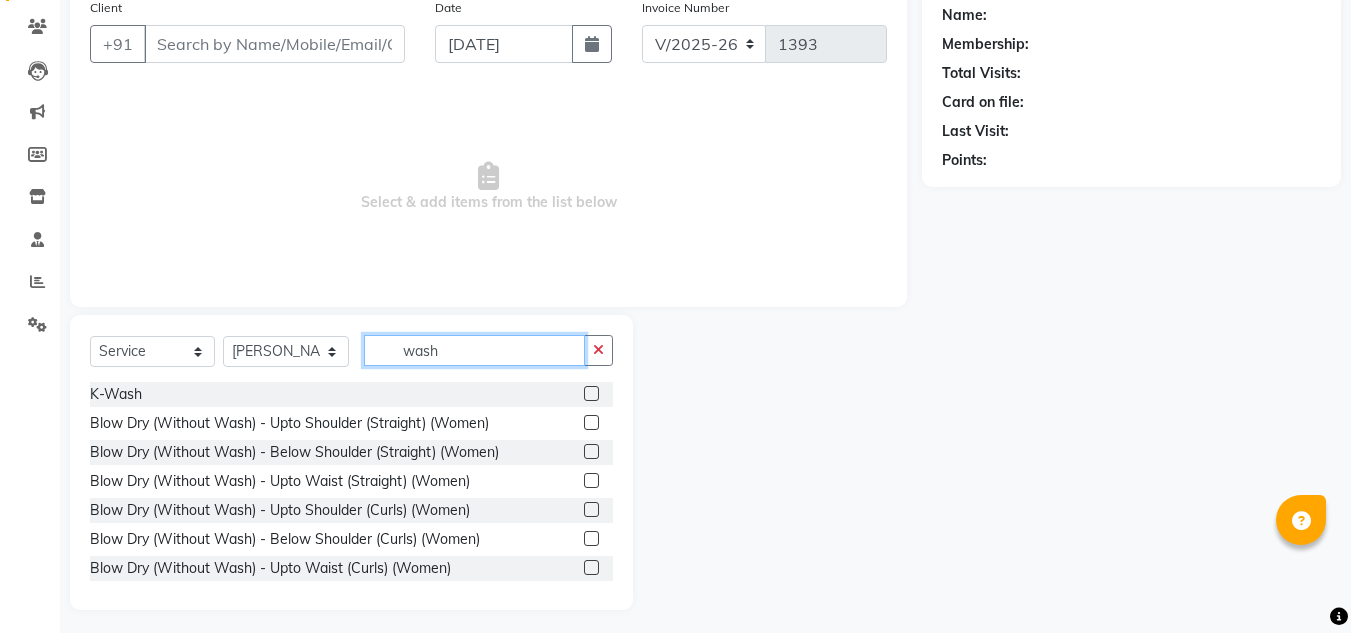 scroll, scrollTop: 168, scrollLeft: 0, axis: vertical 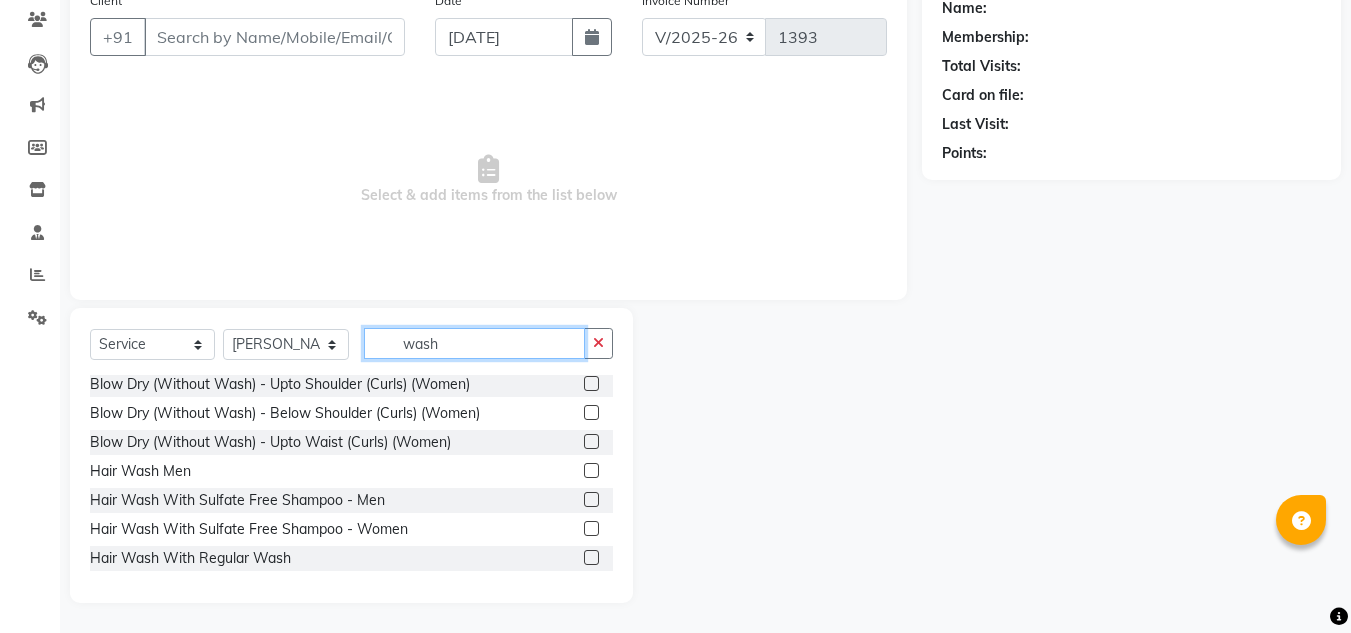 type on "wash" 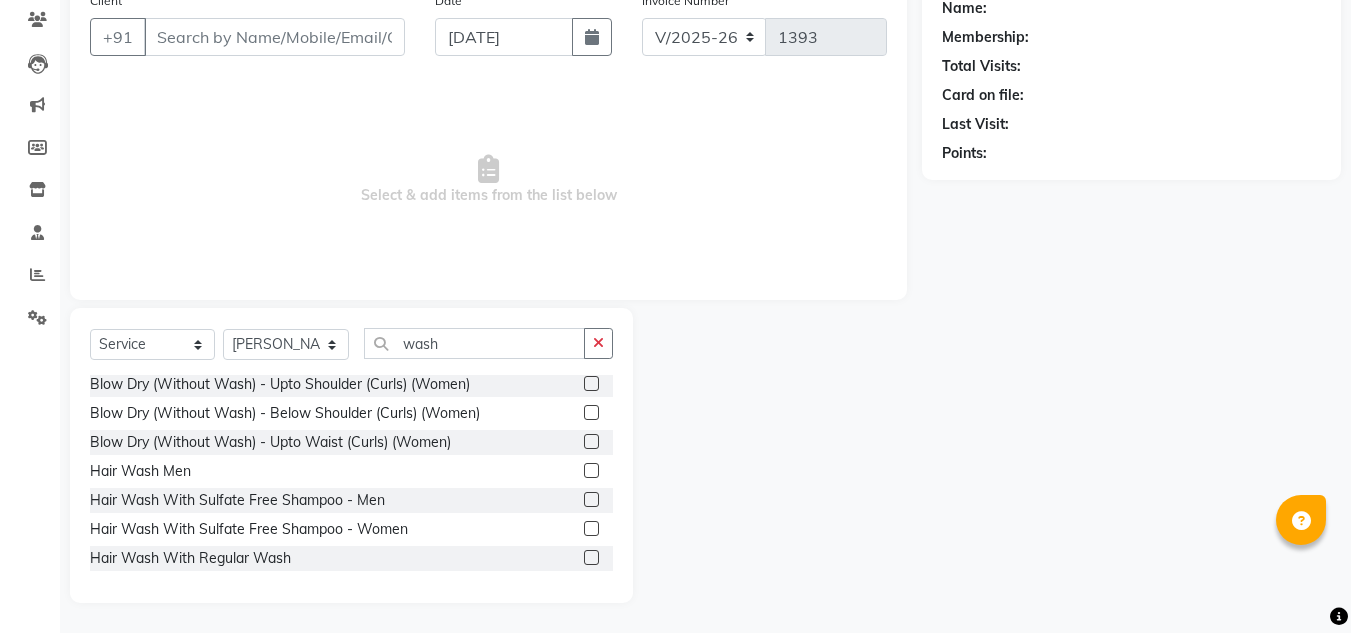 click 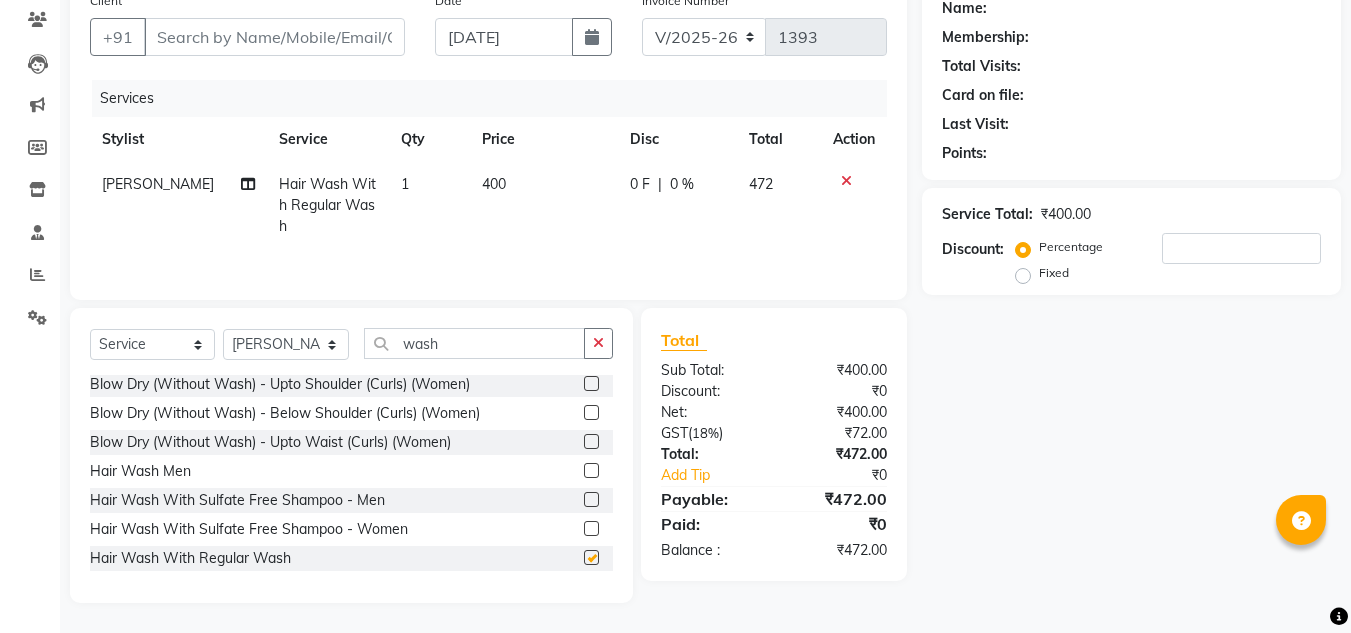 checkbox on "false" 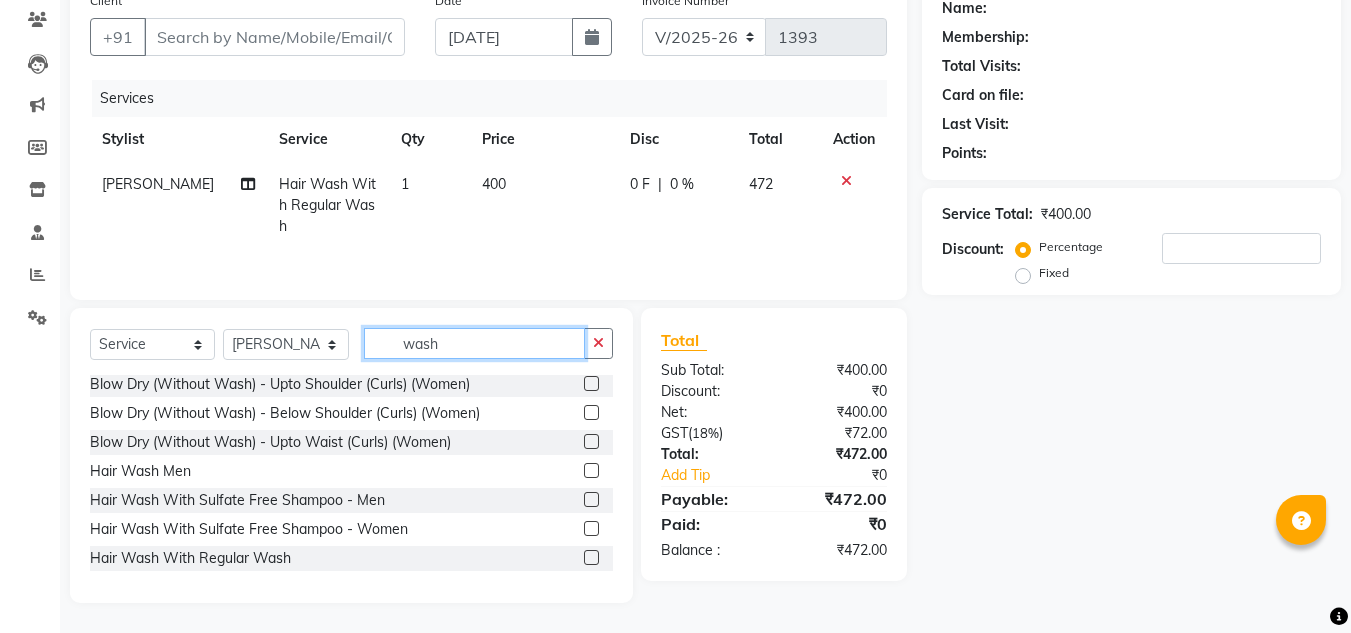 click on "wash" 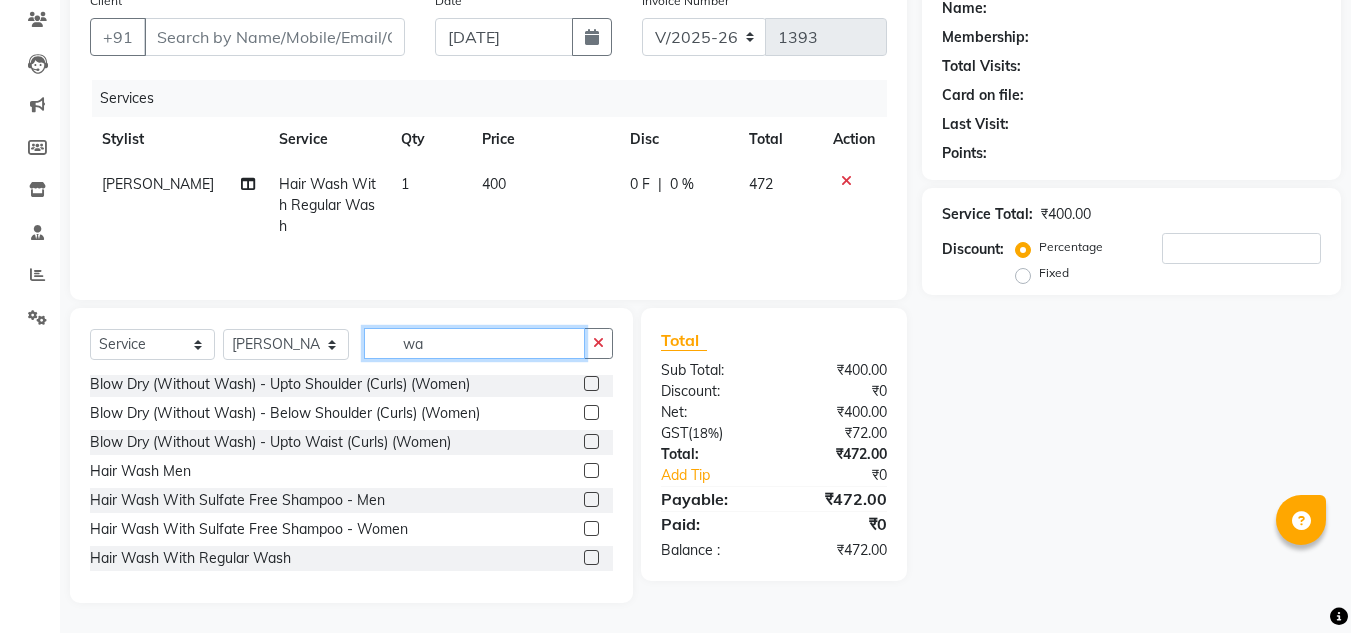 type on "w" 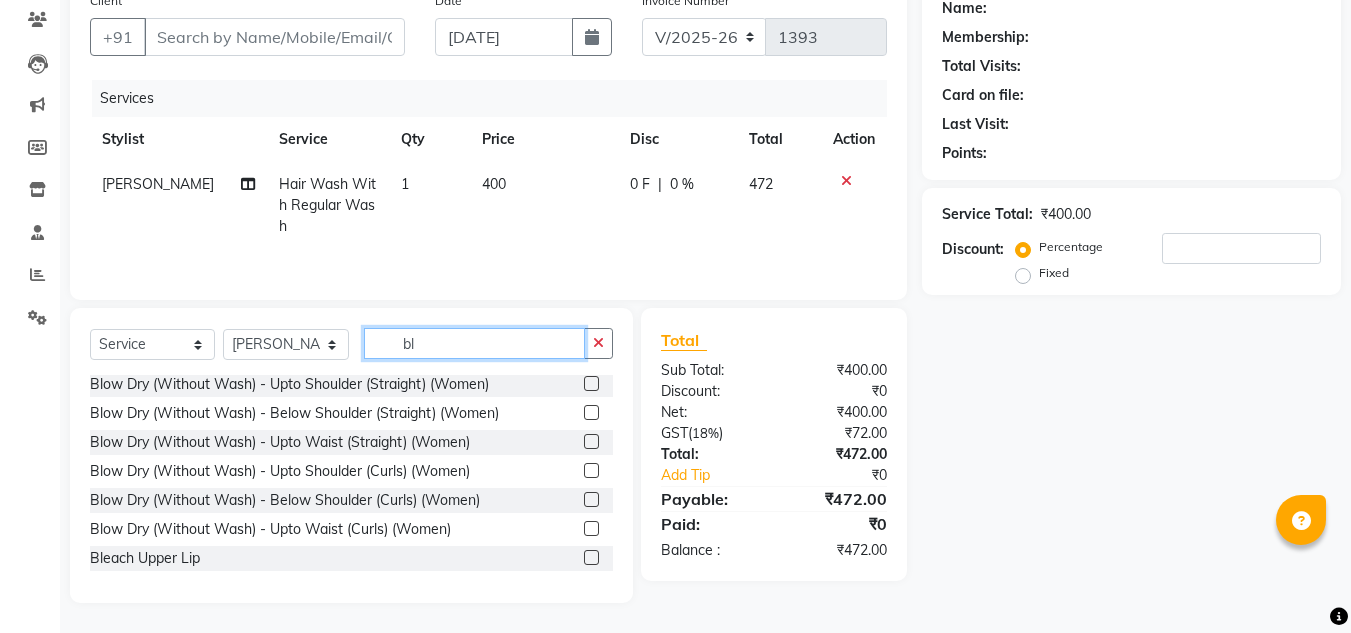 scroll, scrollTop: 3, scrollLeft: 0, axis: vertical 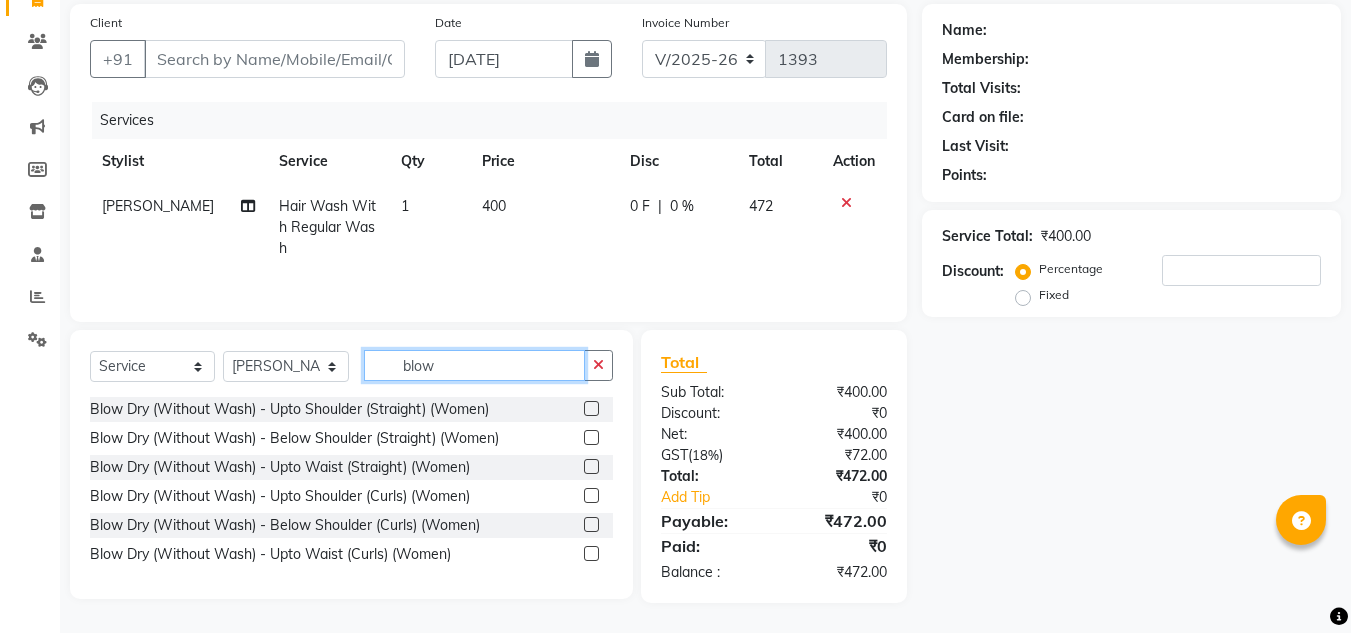type on "blow" 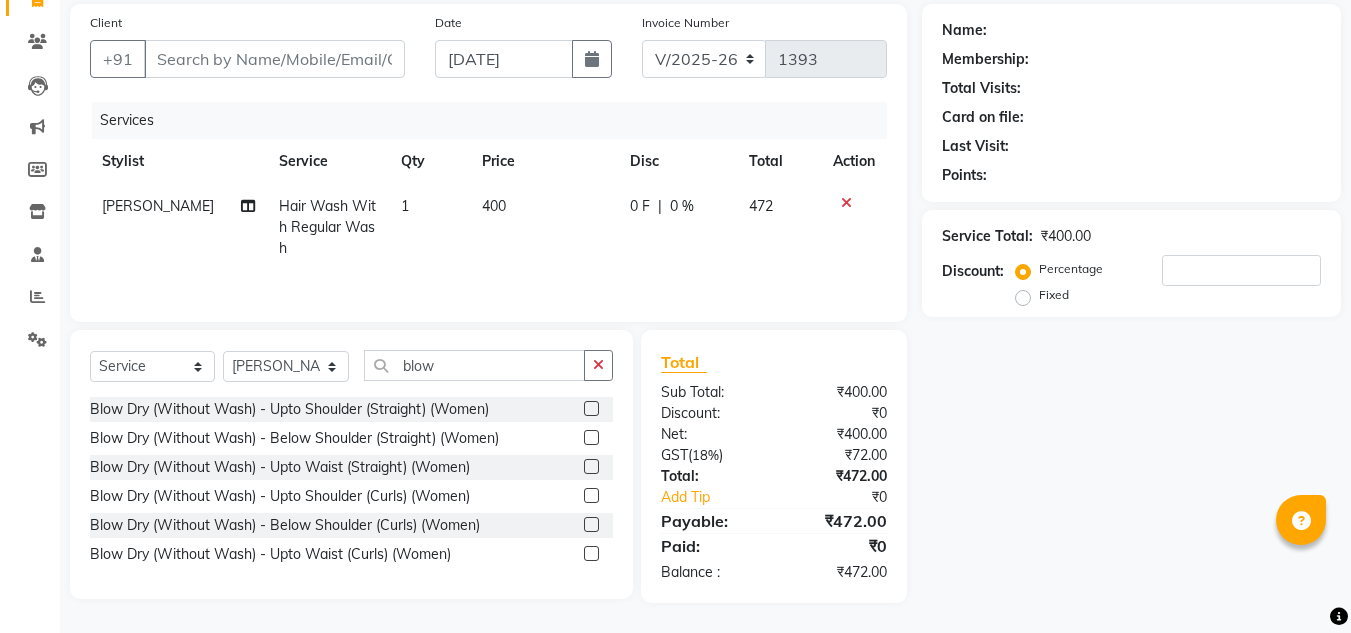 click 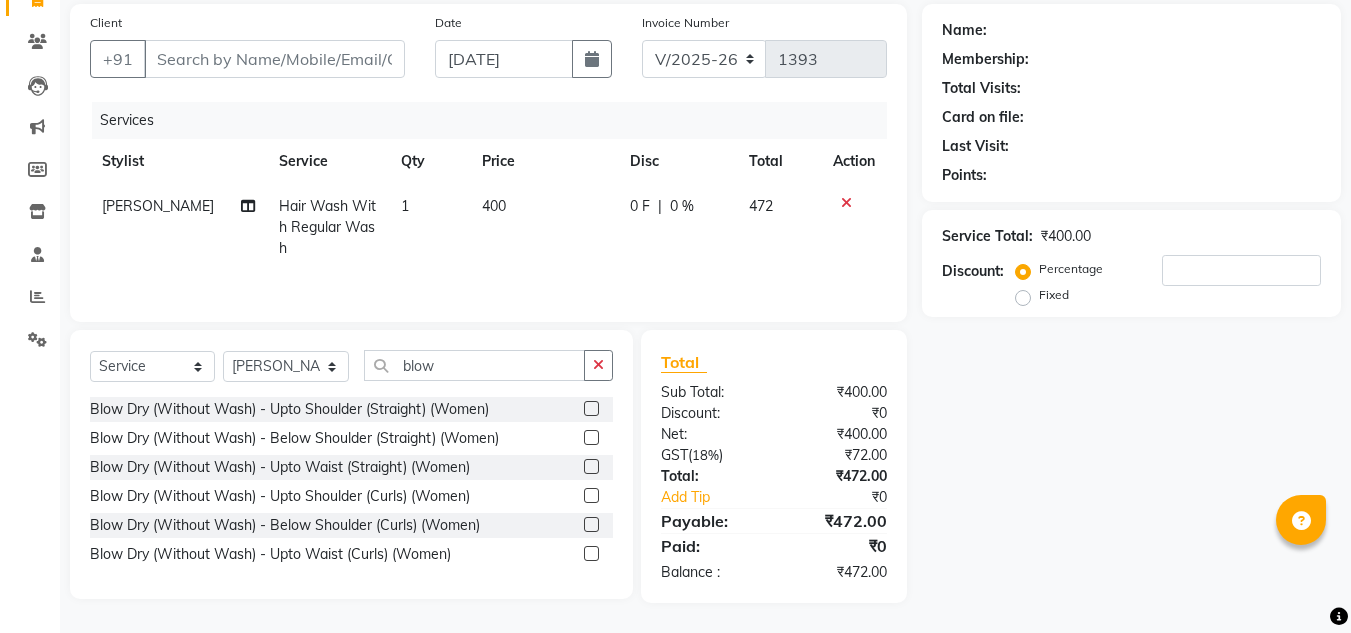 click 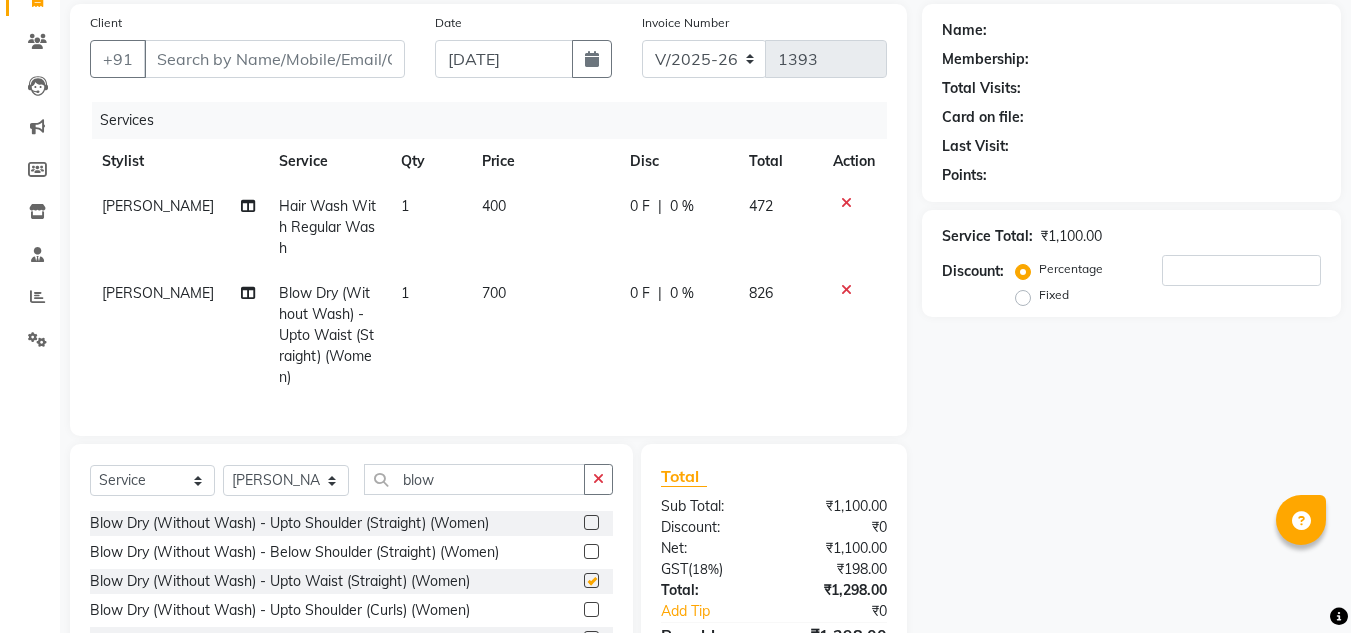 checkbox on "false" 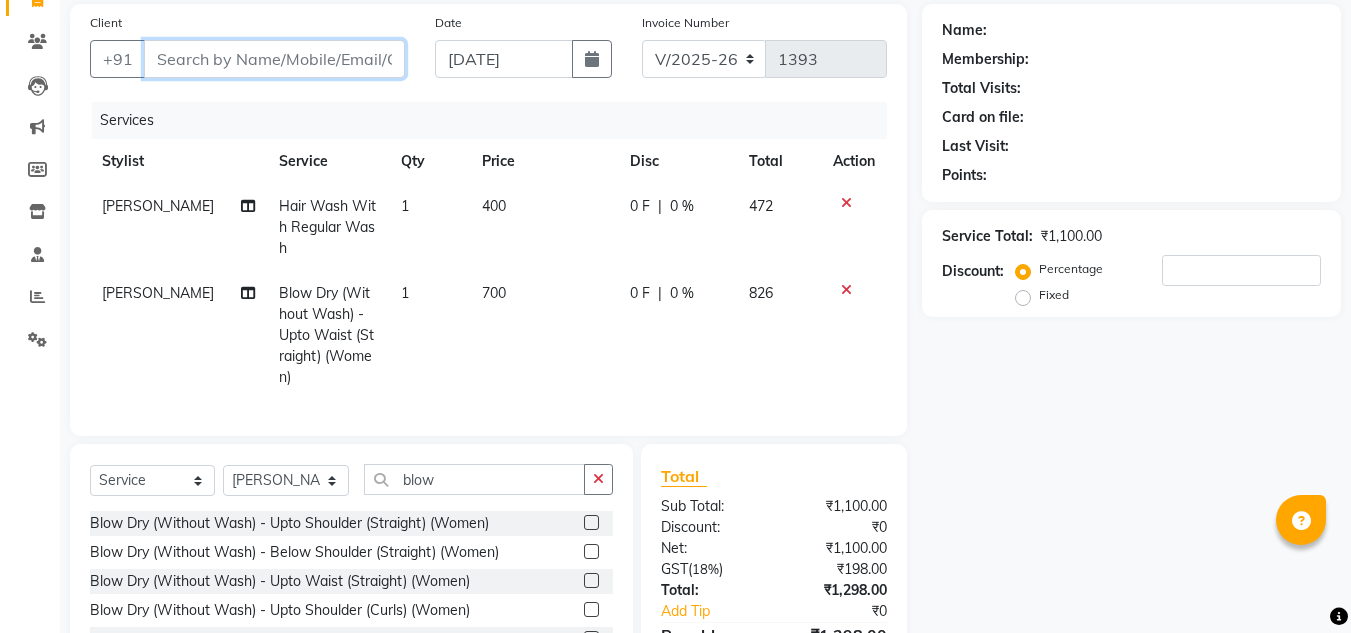 click on "Client" at bounding box center [274, 59] 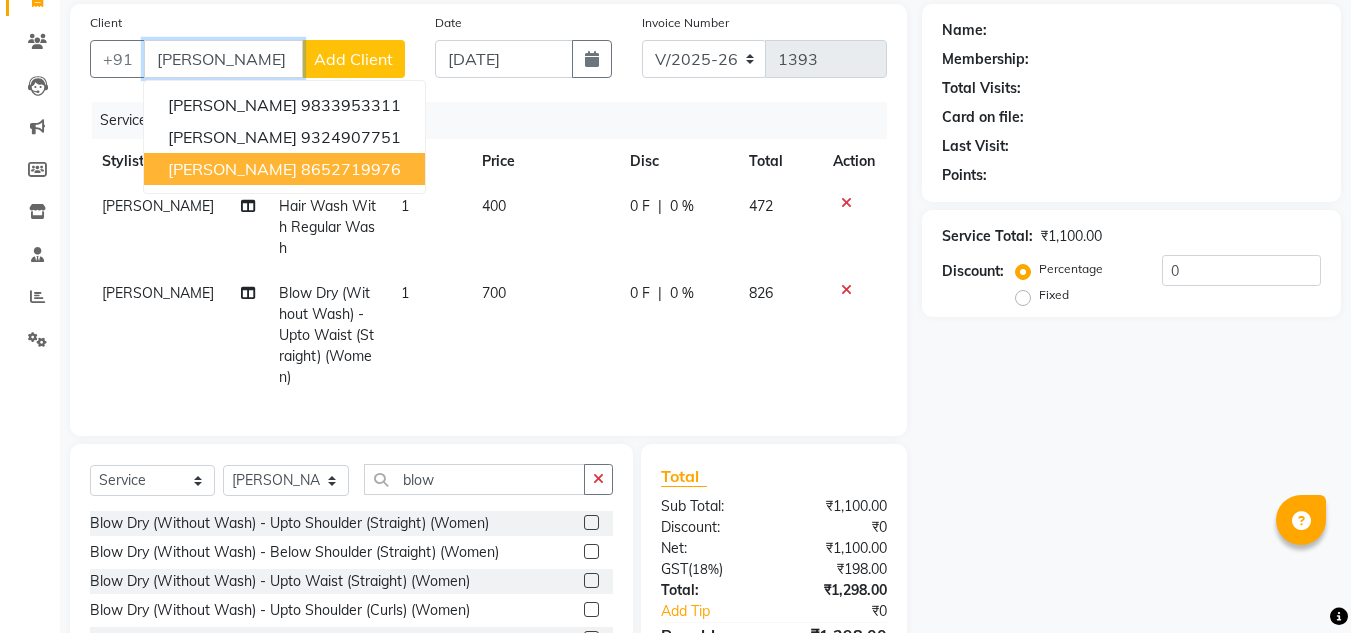 click on "[PERSON_NAME]" at bounding box center [232, 169] 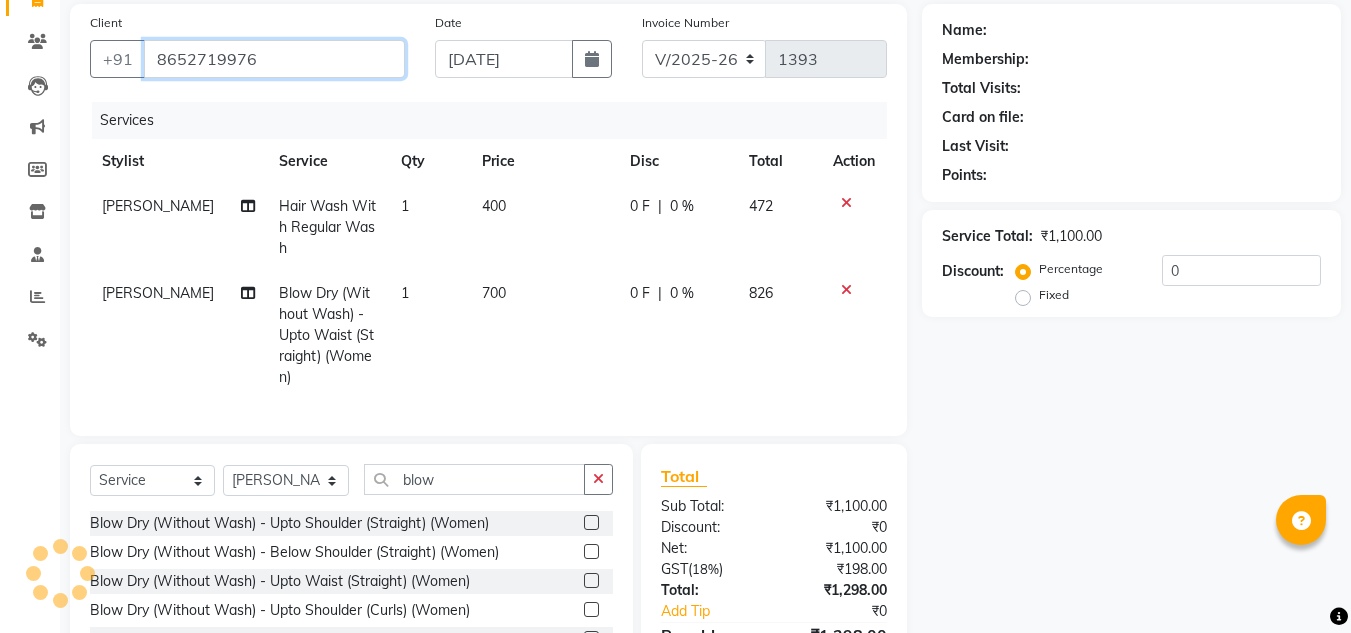 type on "8652719976" 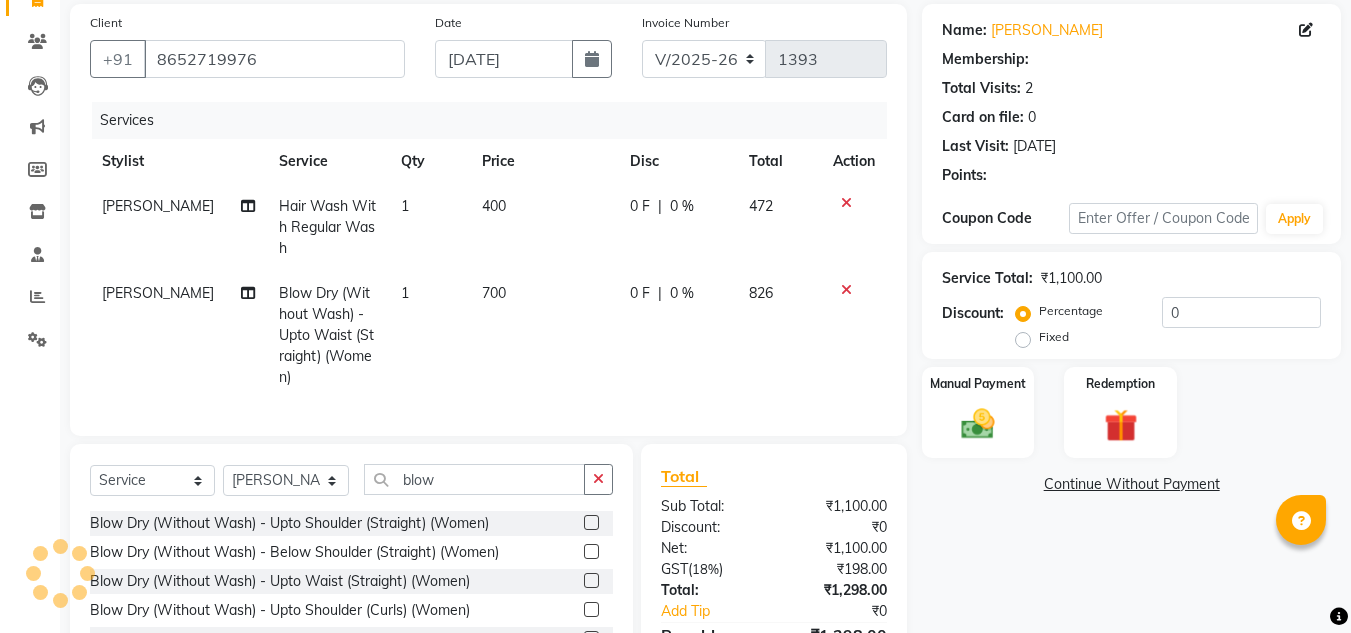 select on "1: Object" 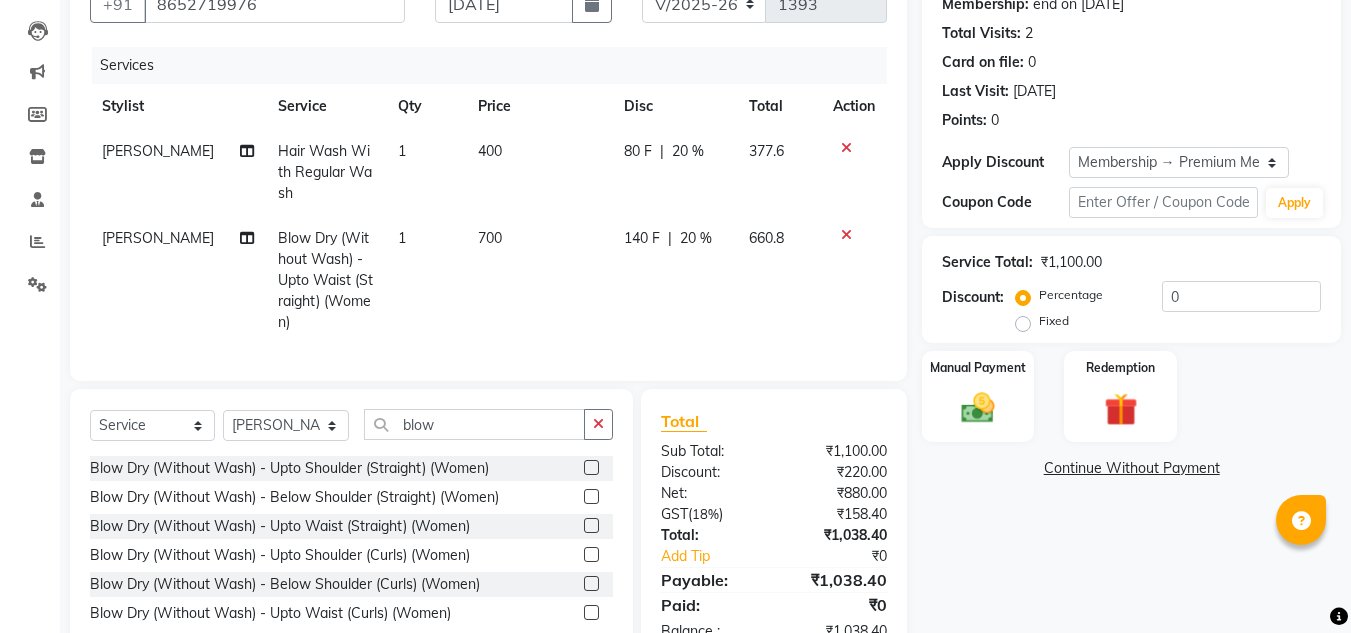 scroll, scrollTop: 254, scrollLeft: 0, axis: vertical 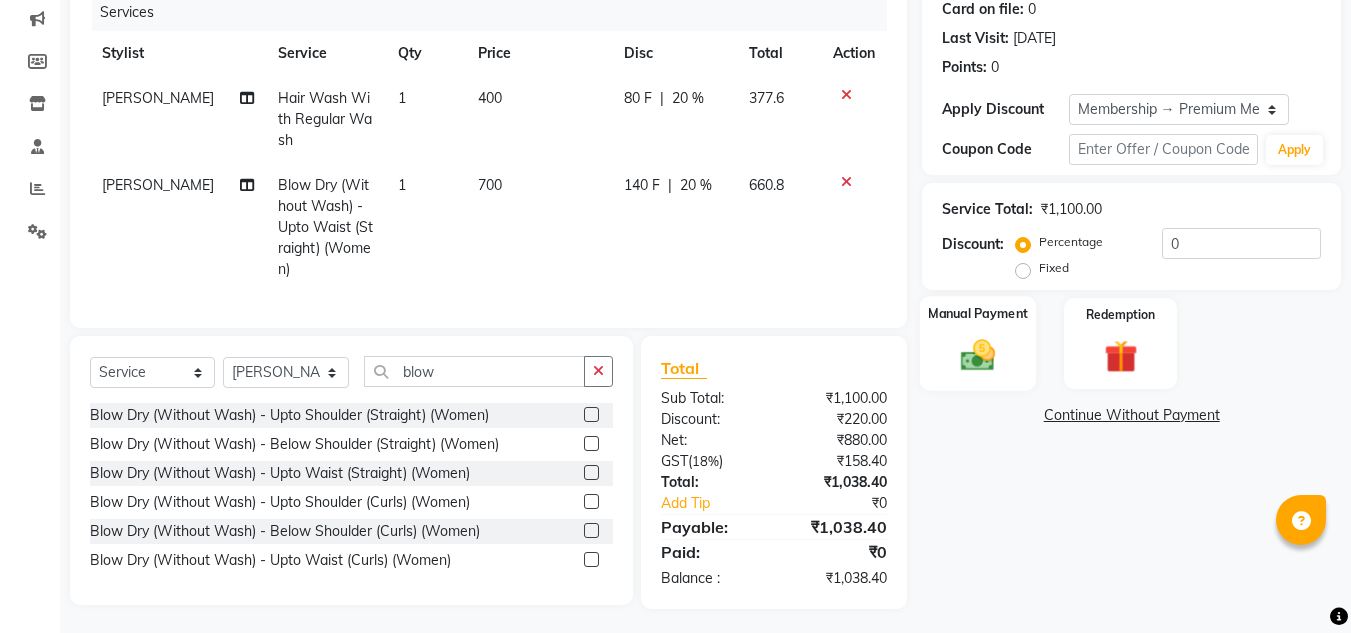 click 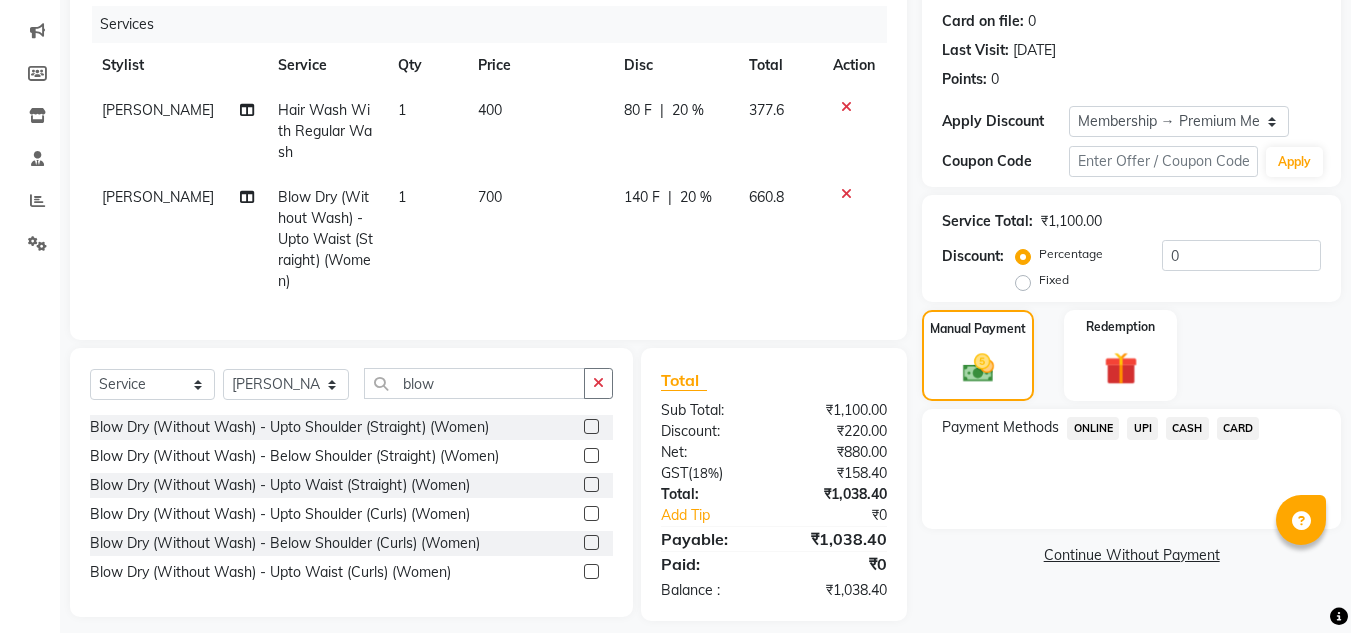 scroll, scrollTop: 254, scrollLeft: 0, axis: vertical 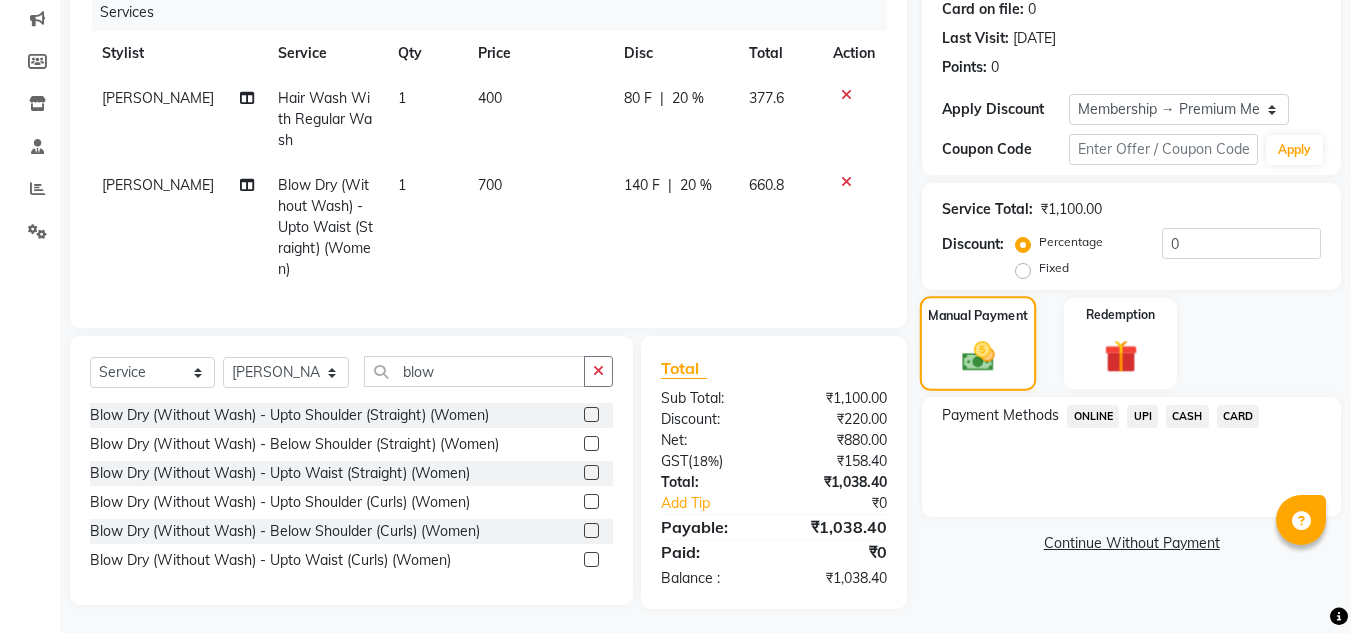 click 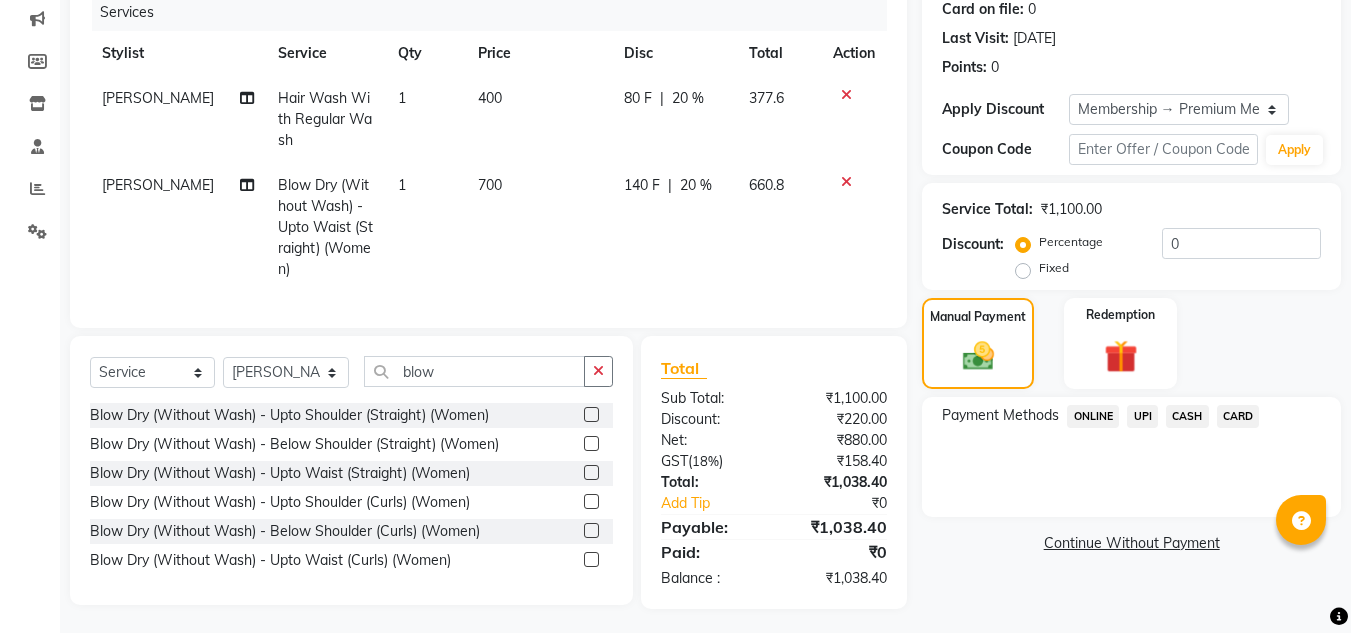click on "UPI" 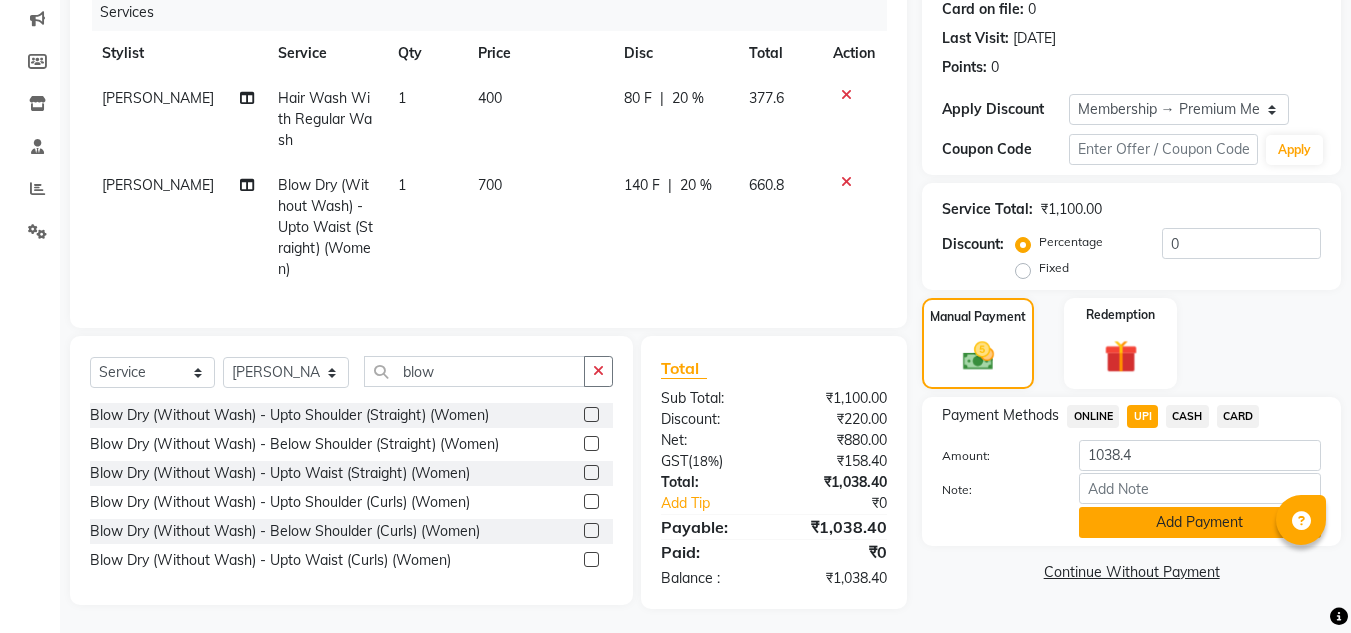 click on "Add Payment" 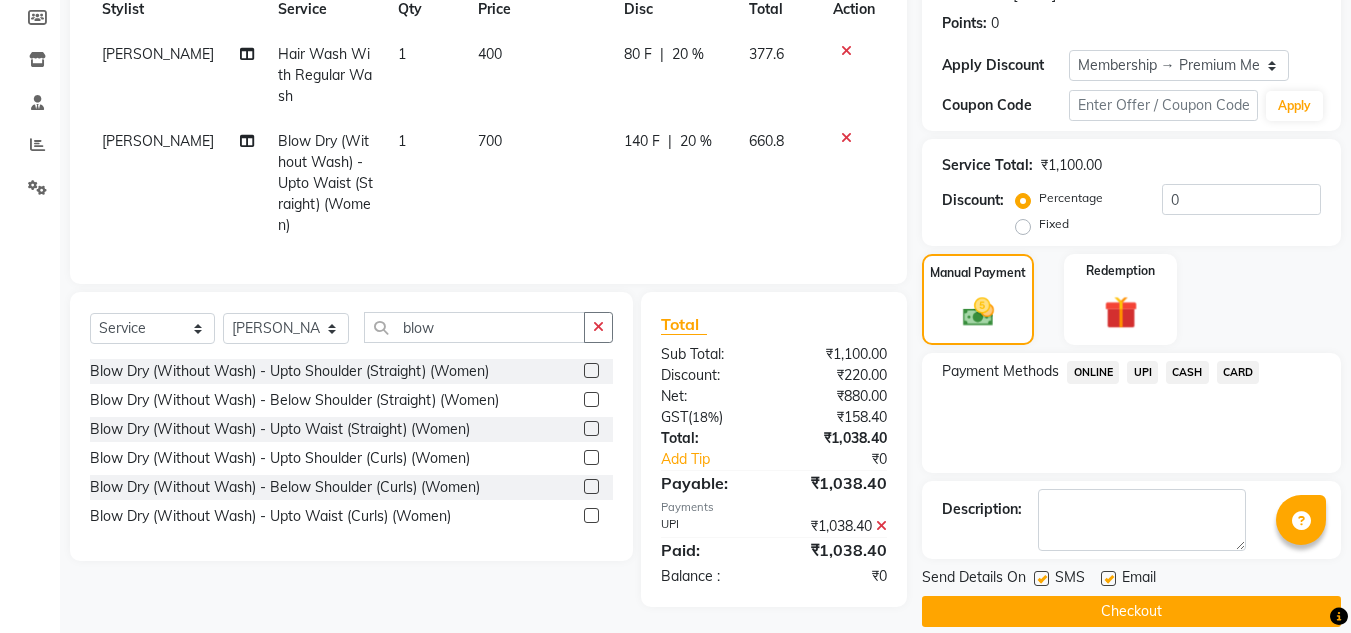 scroll, scrollTop: 322, scrollLeft: 0, axis: vertical 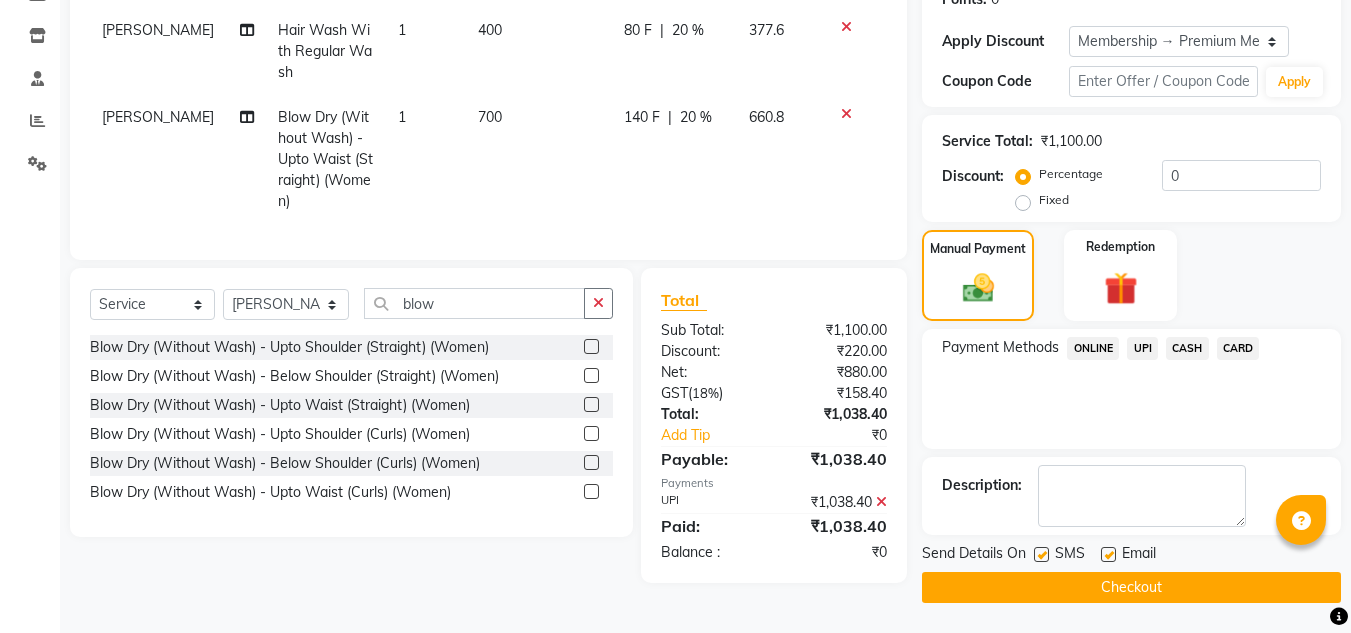 click 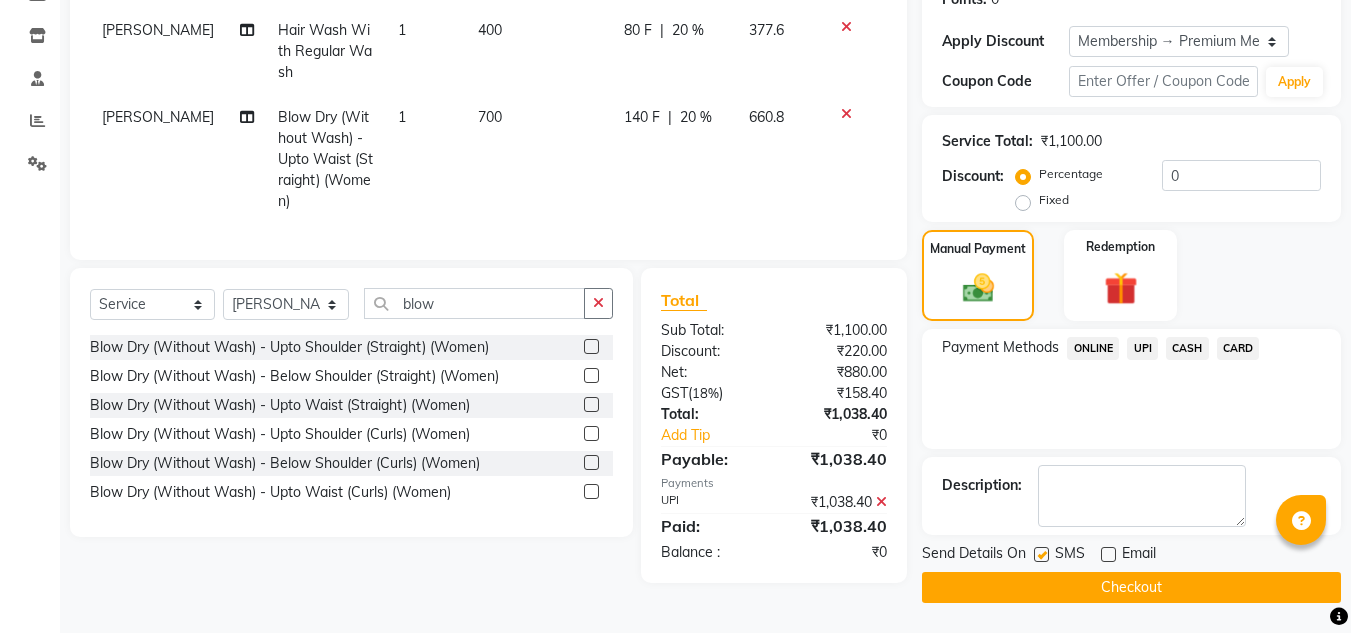 click on "Checkout" 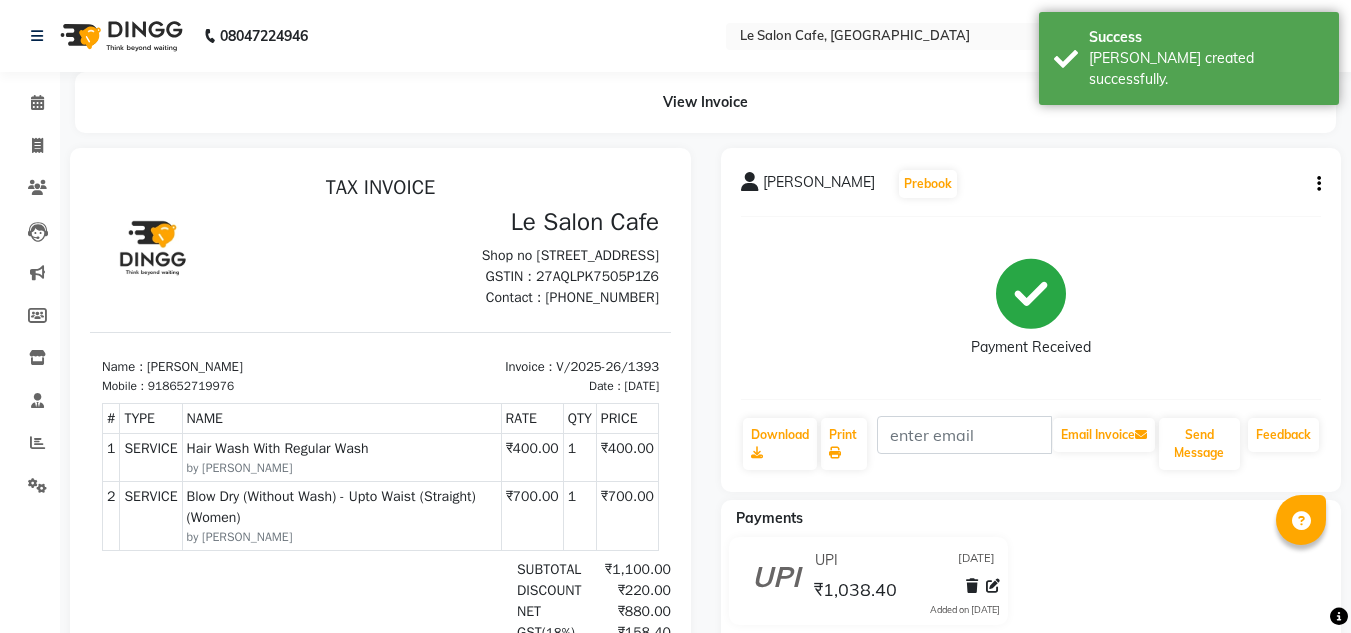 scroll, scrollTop: 0, scrollLeft: 0, axis: both 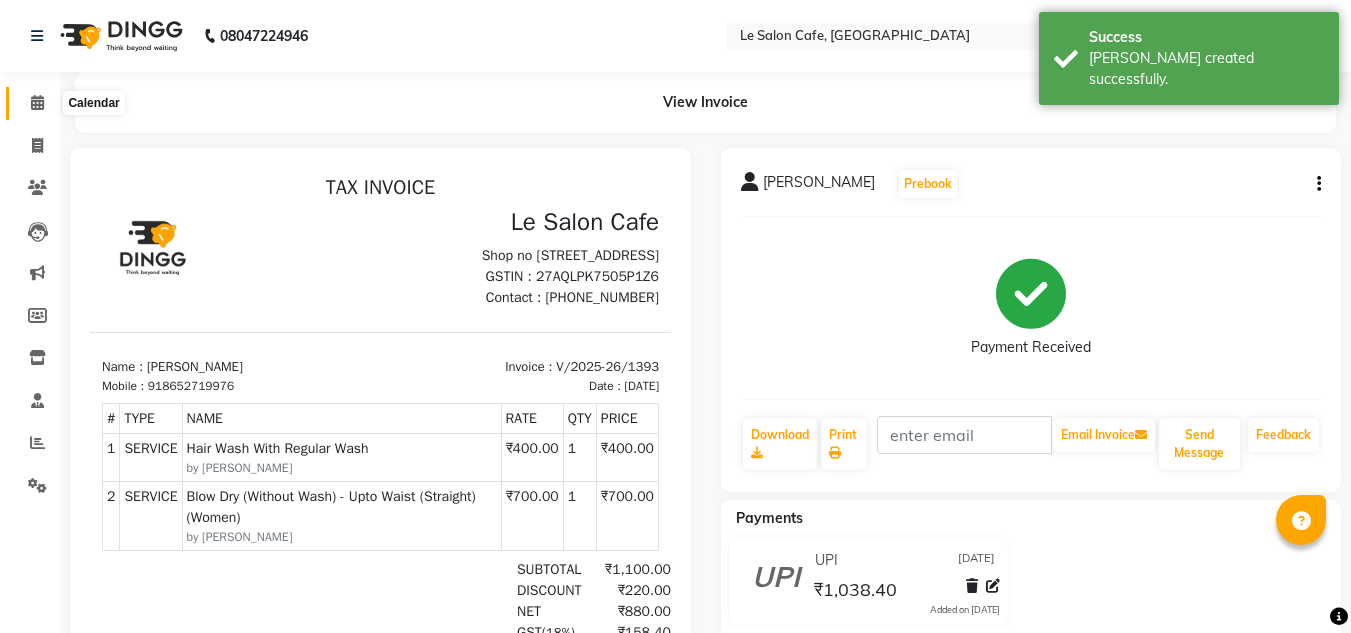 click 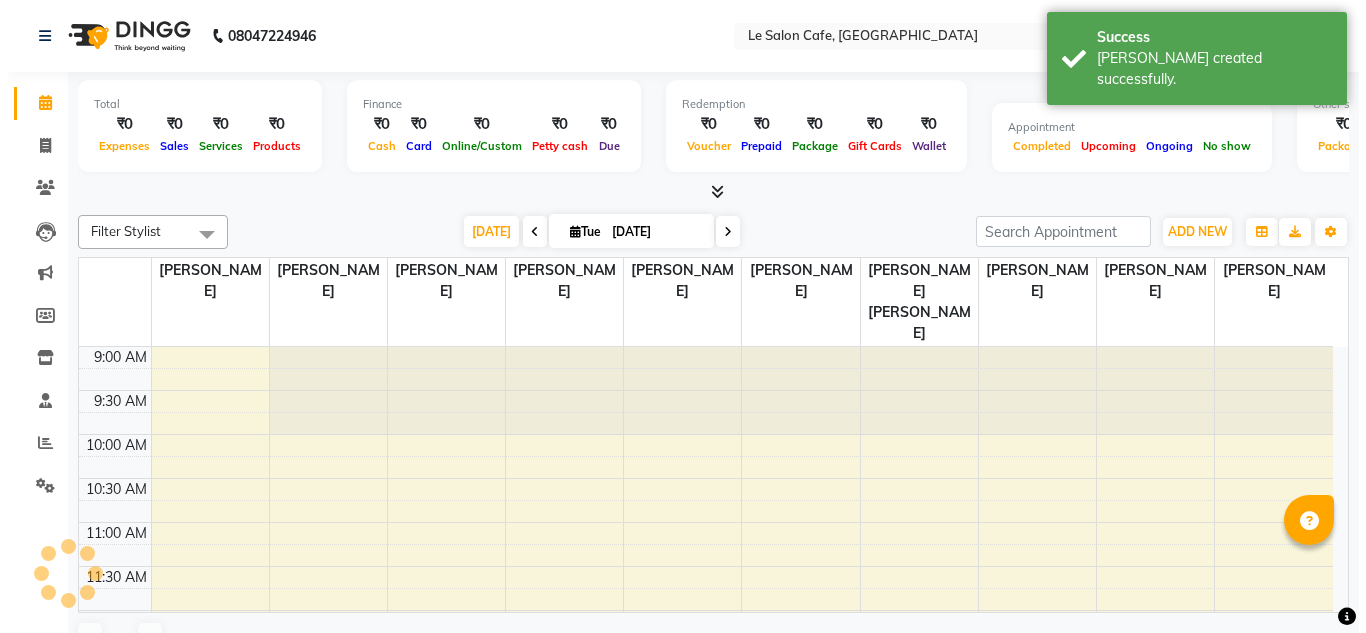 scroll, scrollTop: 0, scrollLeft: 0, axis: both 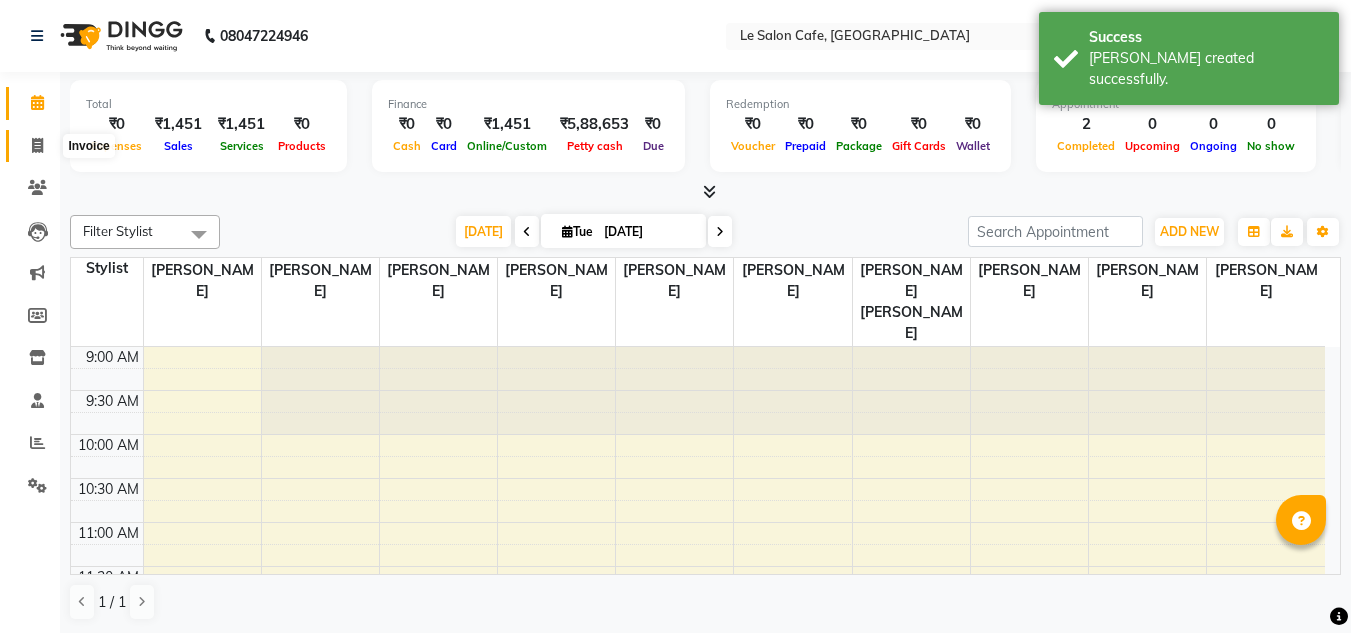 click 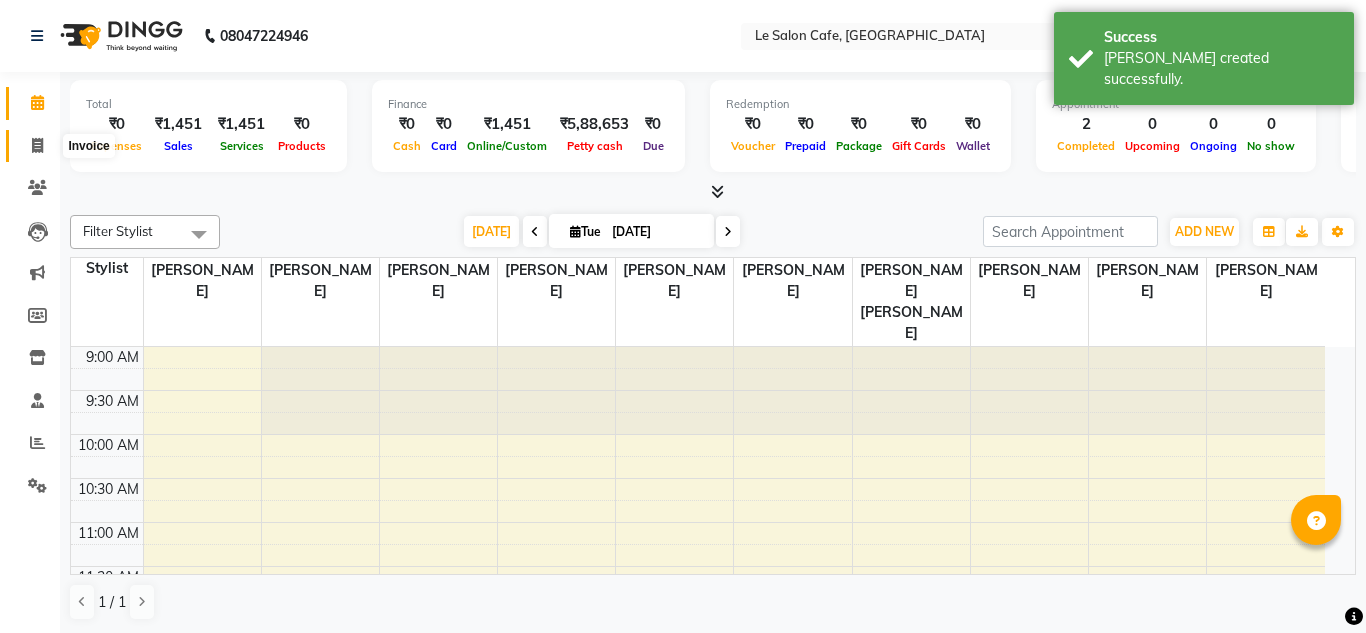 select on "594" 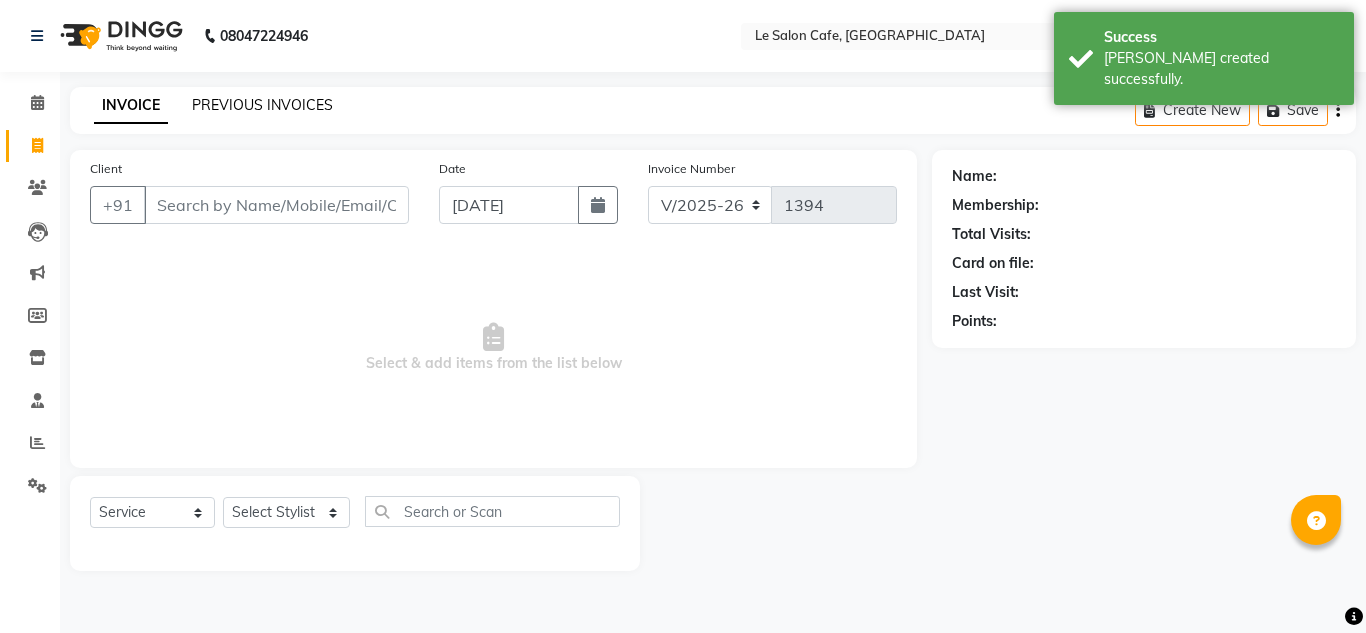 click on "PREVIOUS INVOICES" 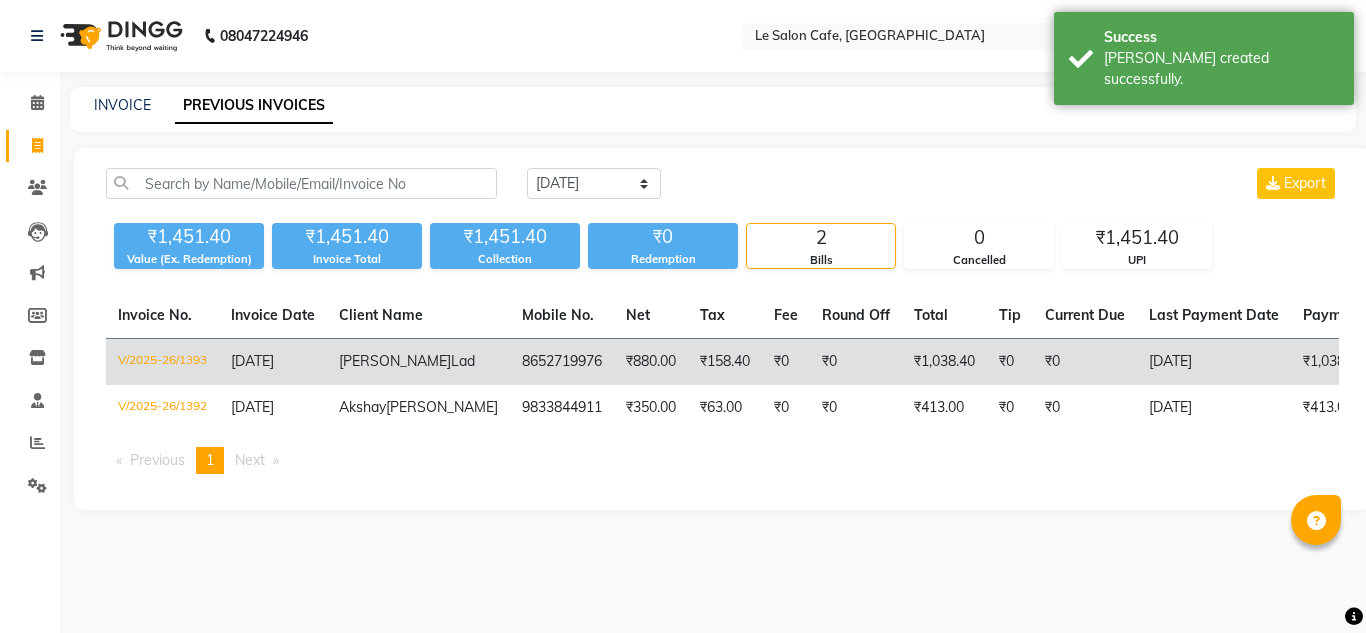 click on "₹880.00" 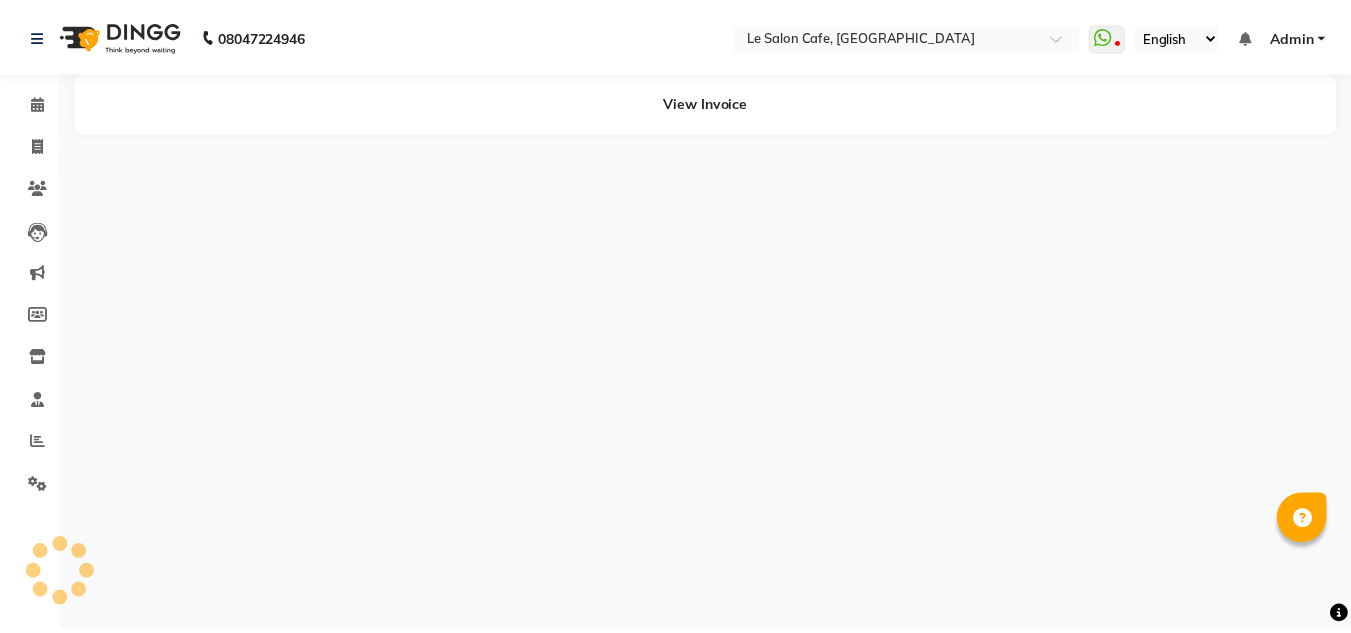 scroll, scrollTop: 0, scrollLeft: 0, axis: both 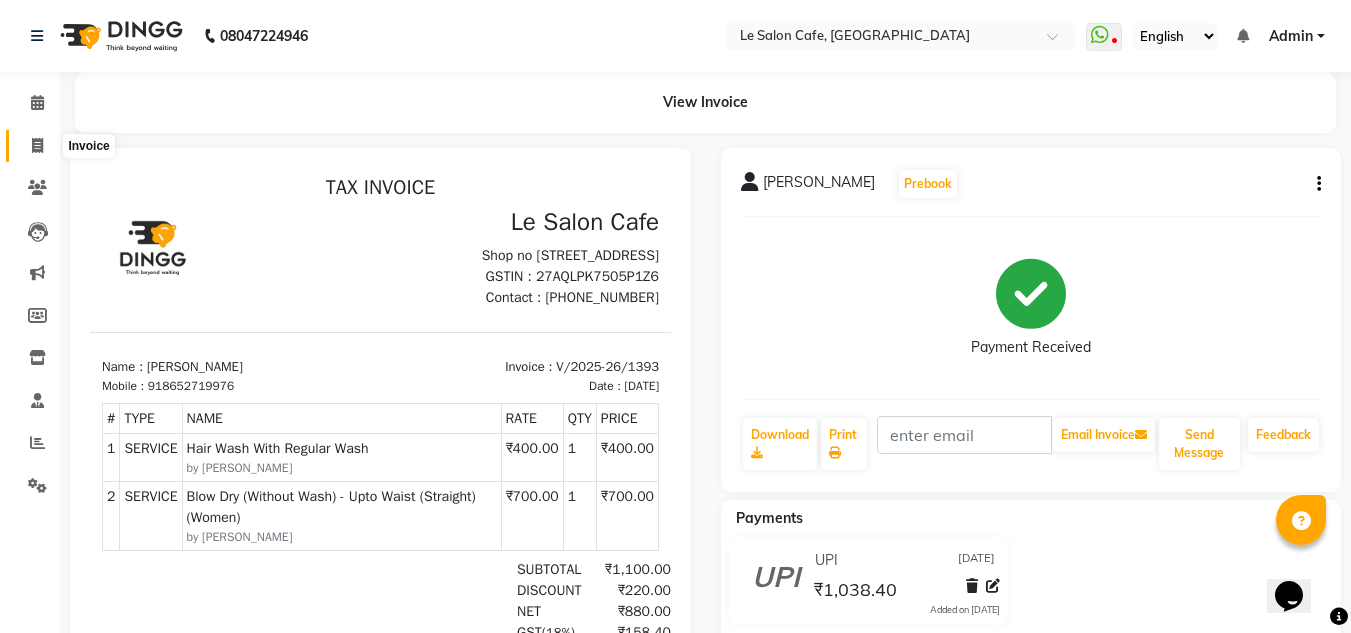 click 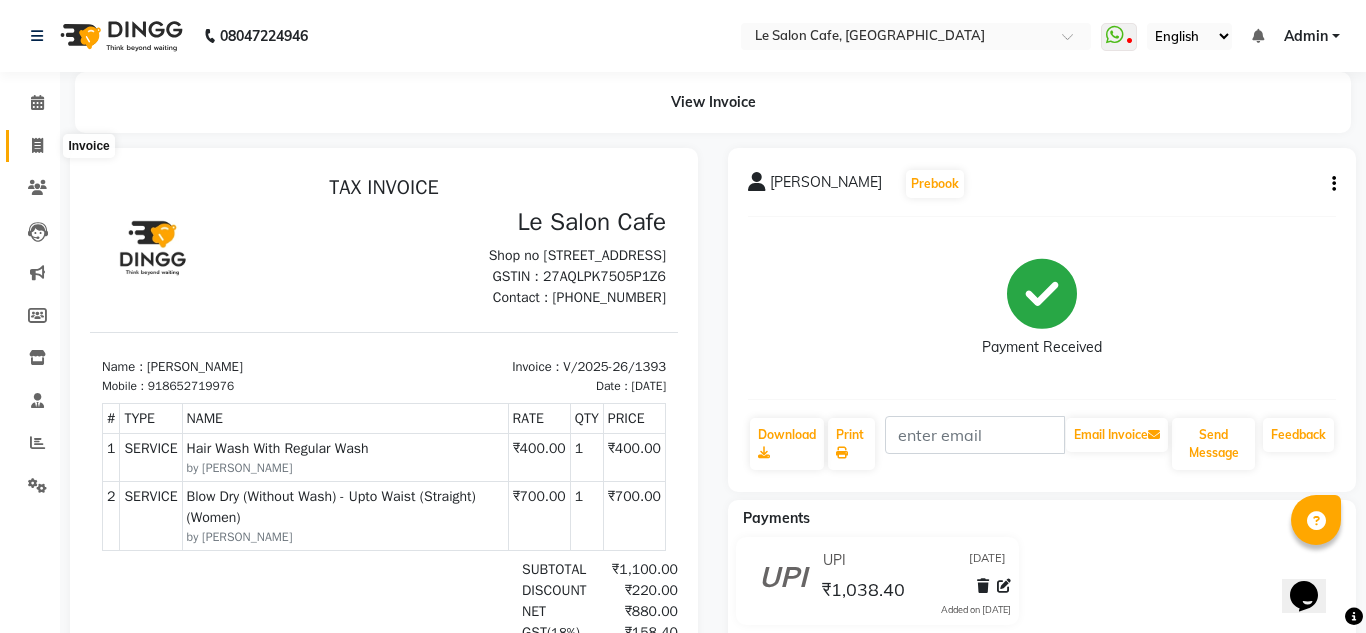 select on "594" 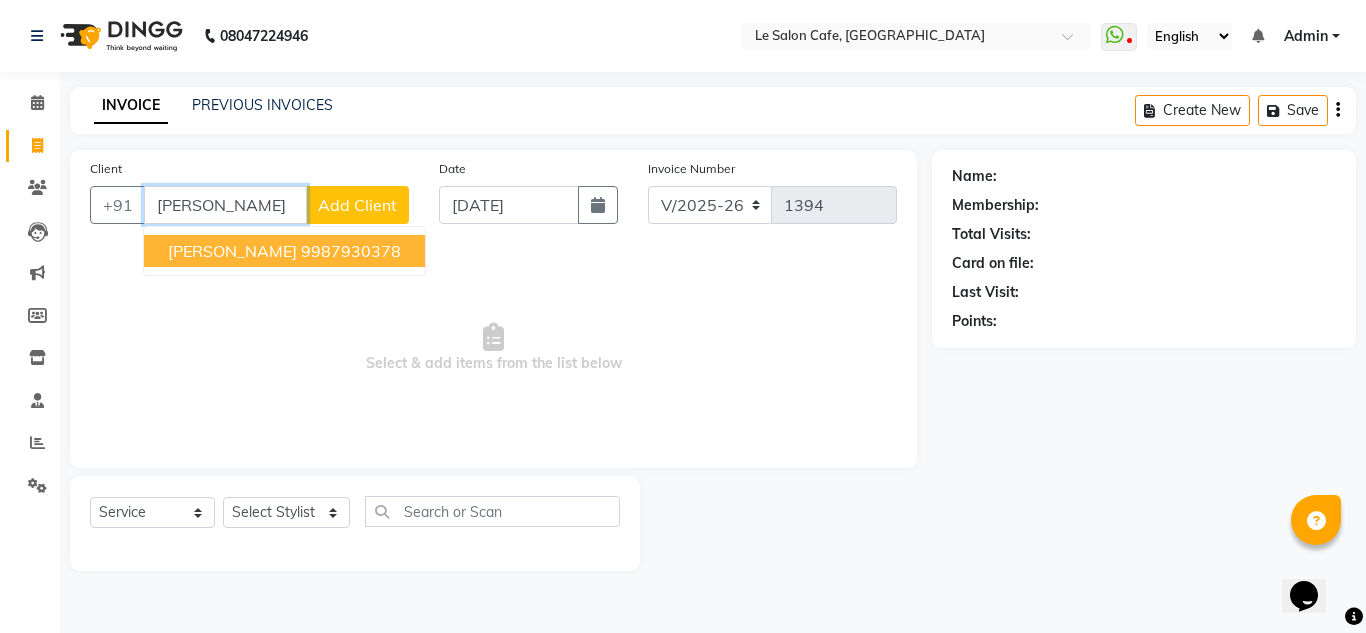 click on "Shikha Kothari" at bounding box center (232, 251) 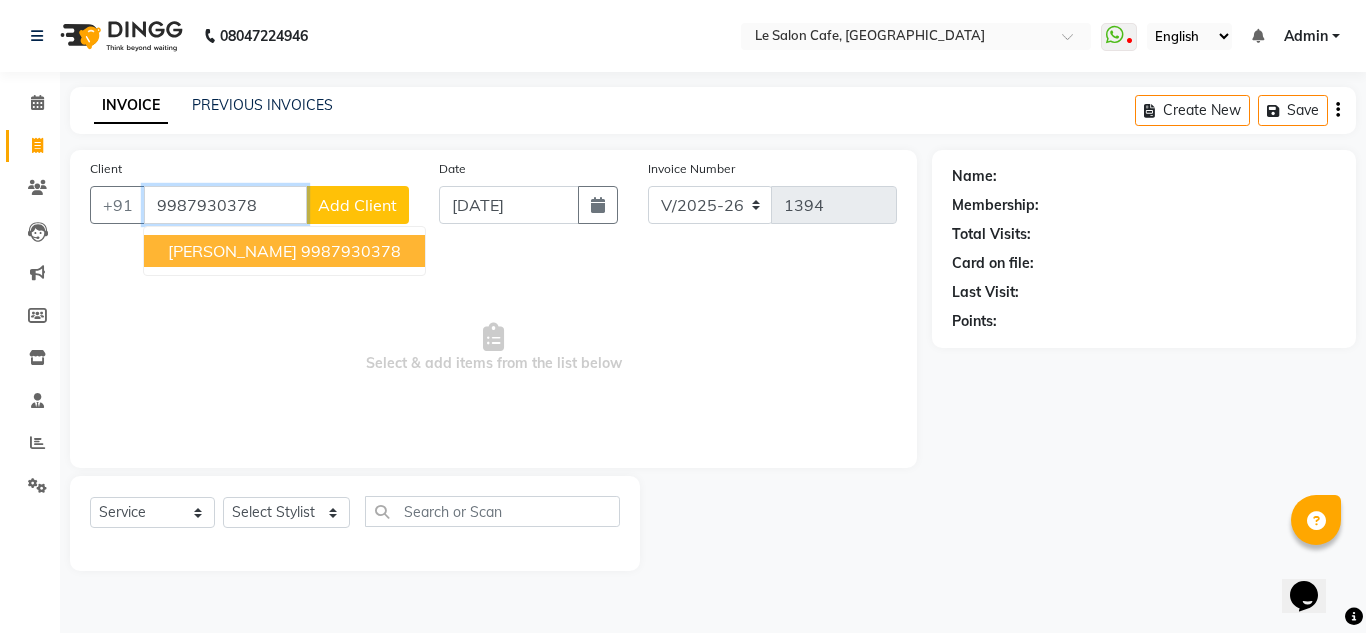 type on "9987930378" 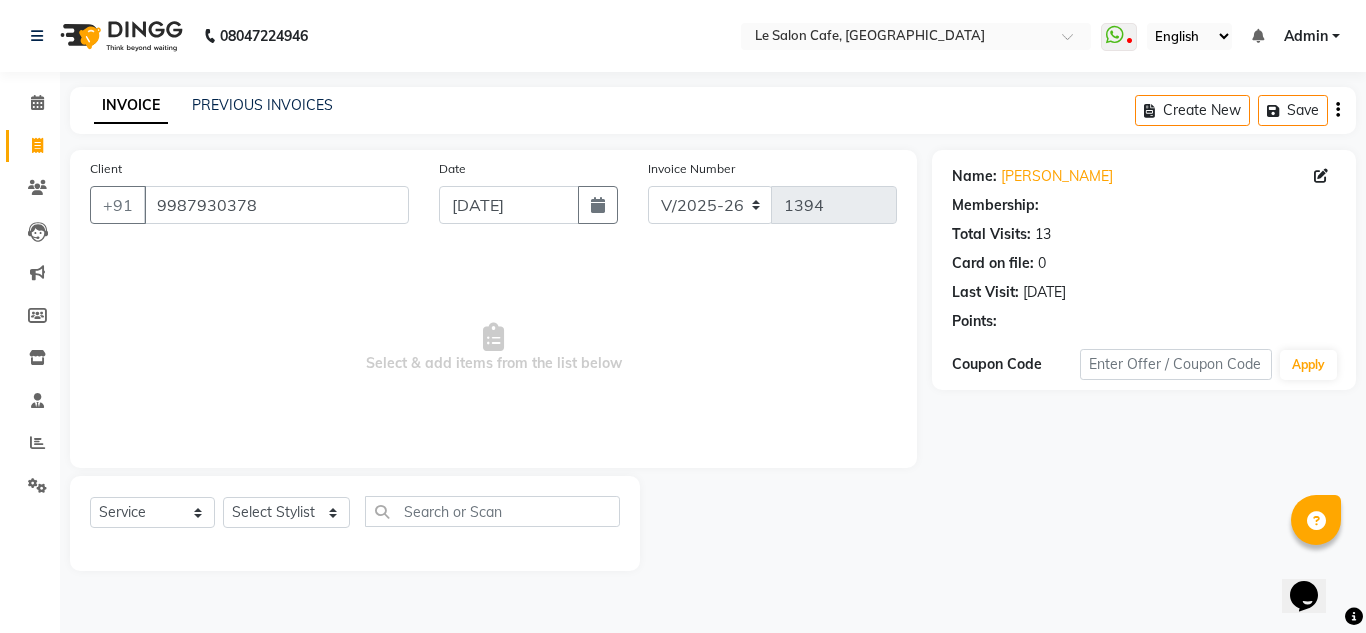 select on "1: Object" 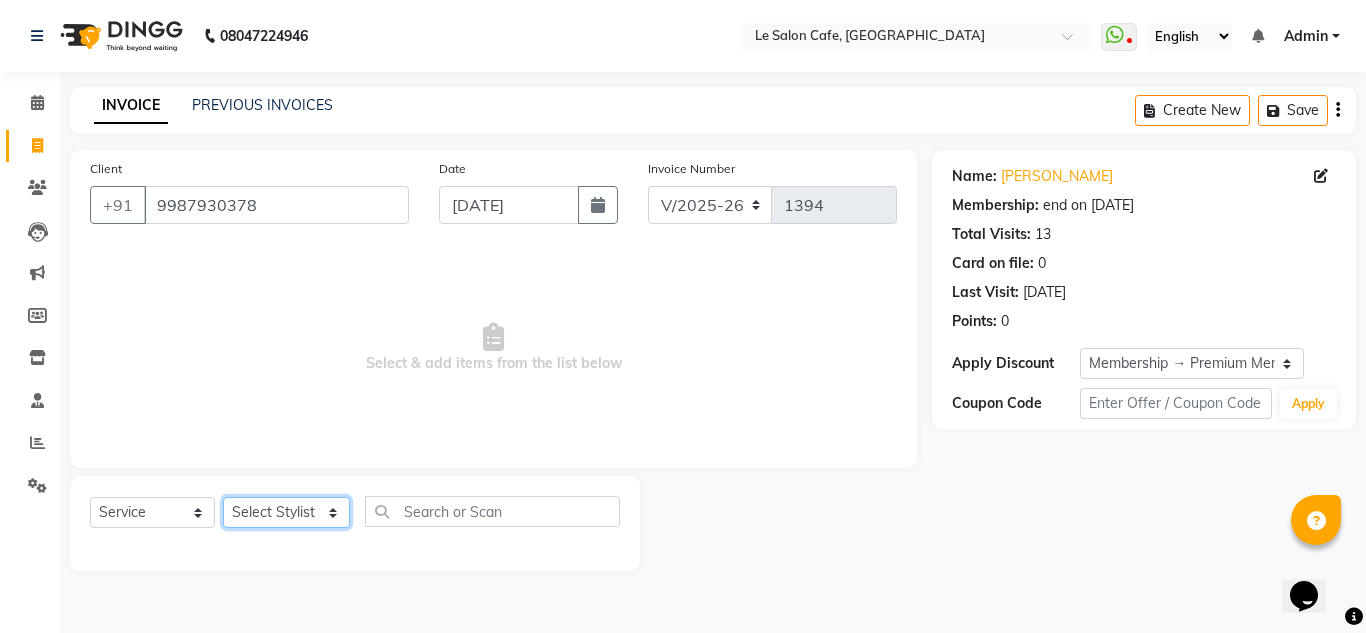 click on "Select Stylist [PERSON_NAME]  [PERSON_NAME]  Front Desk  [PERSON_NAME]  Pooja [PERSON_NAME] [PERSON_NAME]  [PERSON_NAME] [PERSON_NAME] [PERSON_NAME] [PERSON_NAME] [PERSON_NAME]" 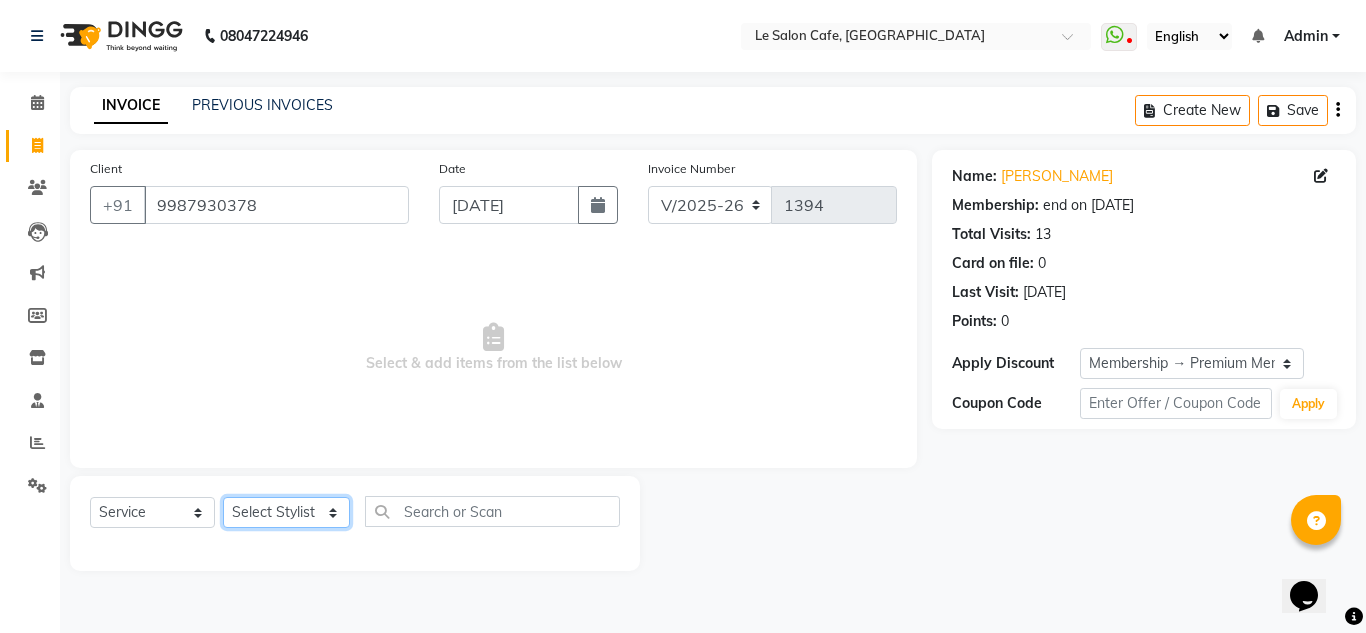 select on "13306" 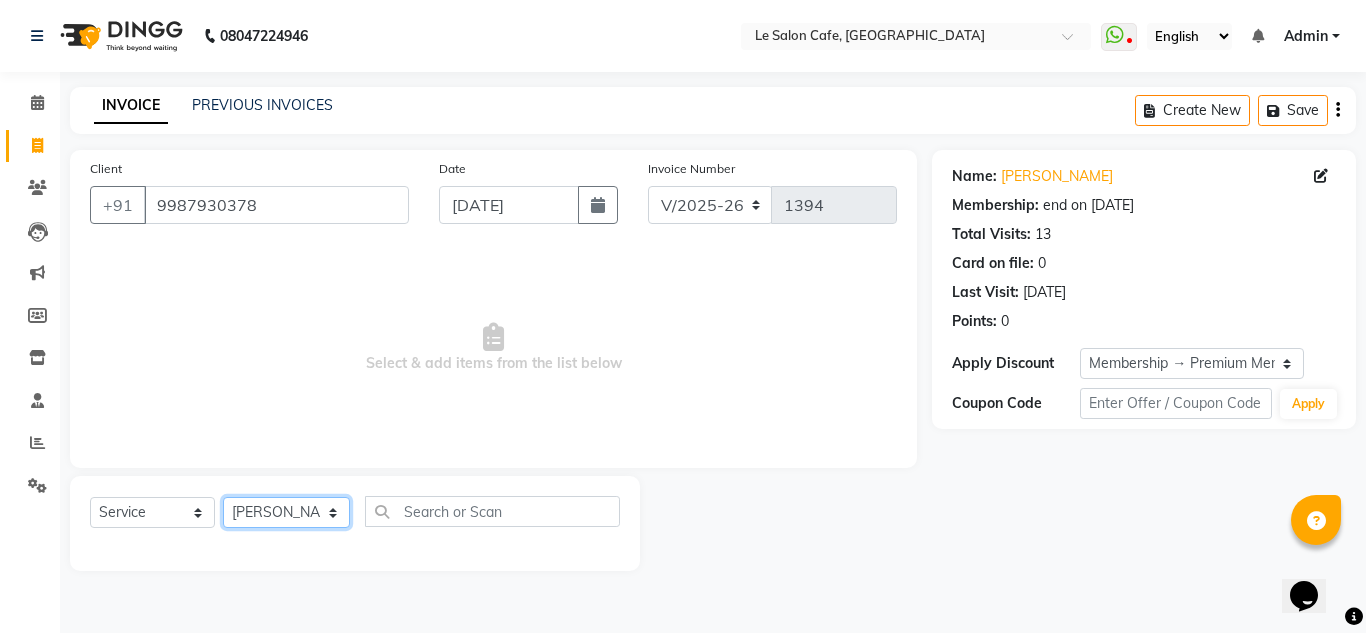 click on "Select Stylist [PERSON_NAME]  [PERSON_NAME]  Front Desk  [PERSON_NAME]  Pooja [PERSON_NAME] [PERSON_NAME]  [PERSON_NAME] [PERSON_NAME] [PERSON_NAME] [PERSON_NAME] [PERSON_NAME]" 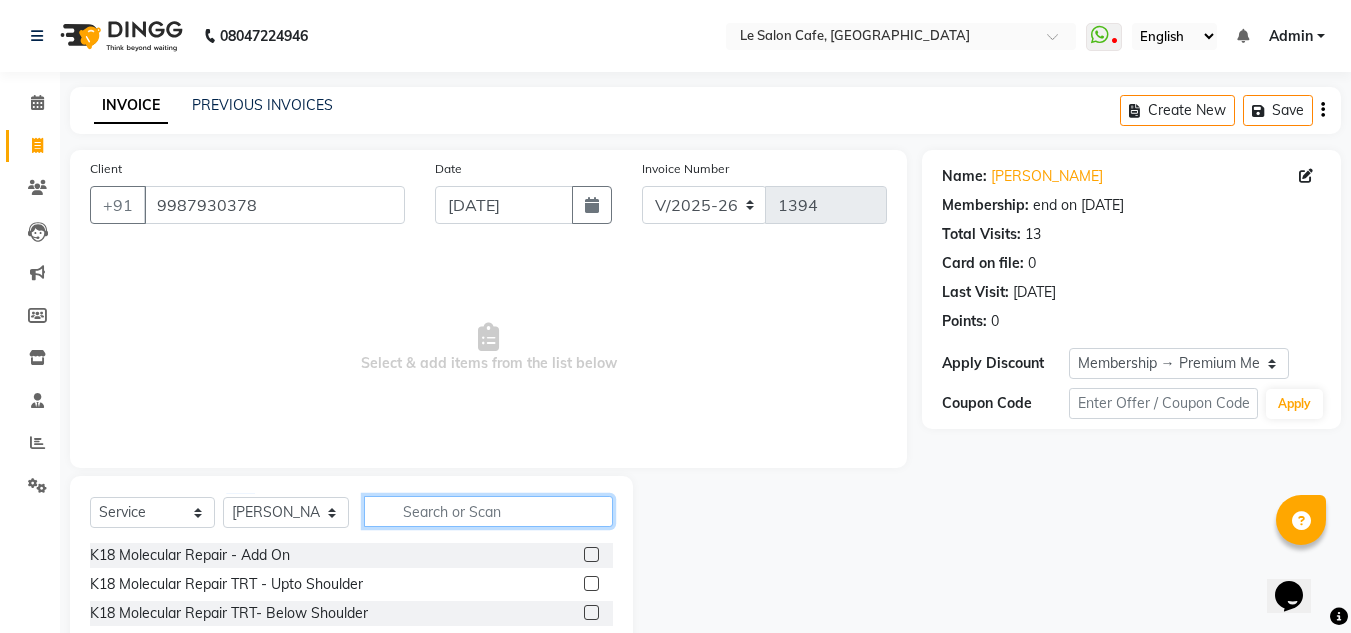 click 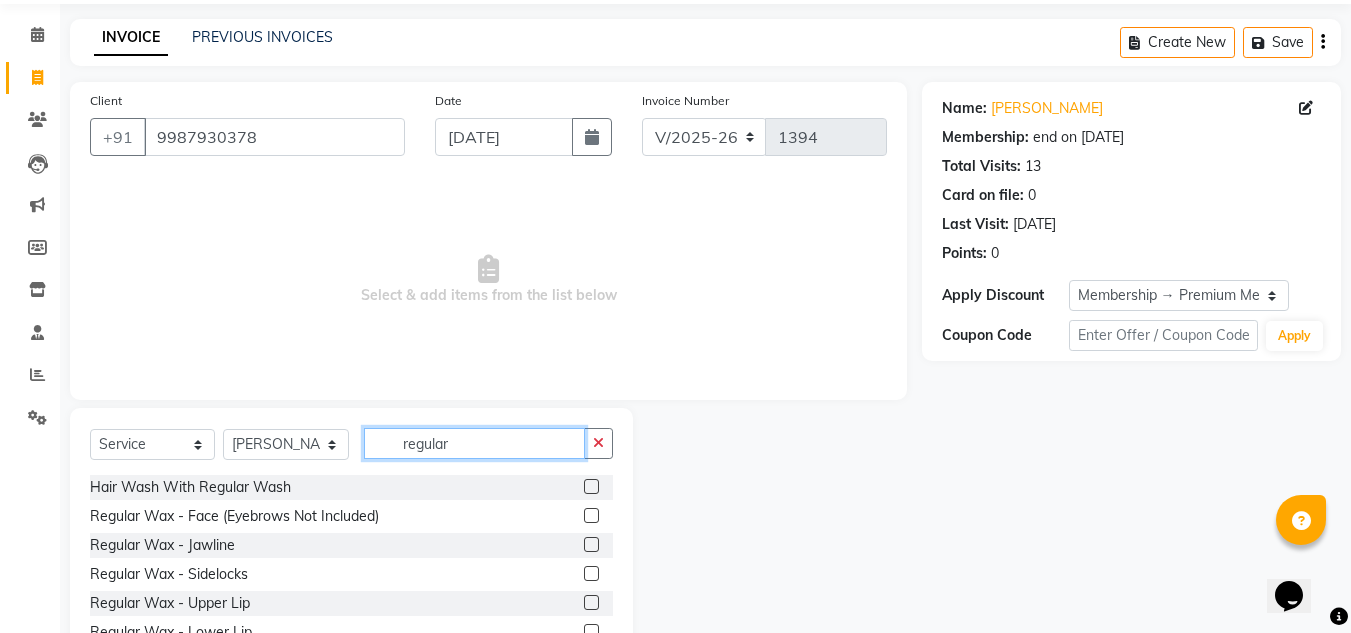 scroll, scrollTop: 168, scrollLeft: 0, axis: vertical 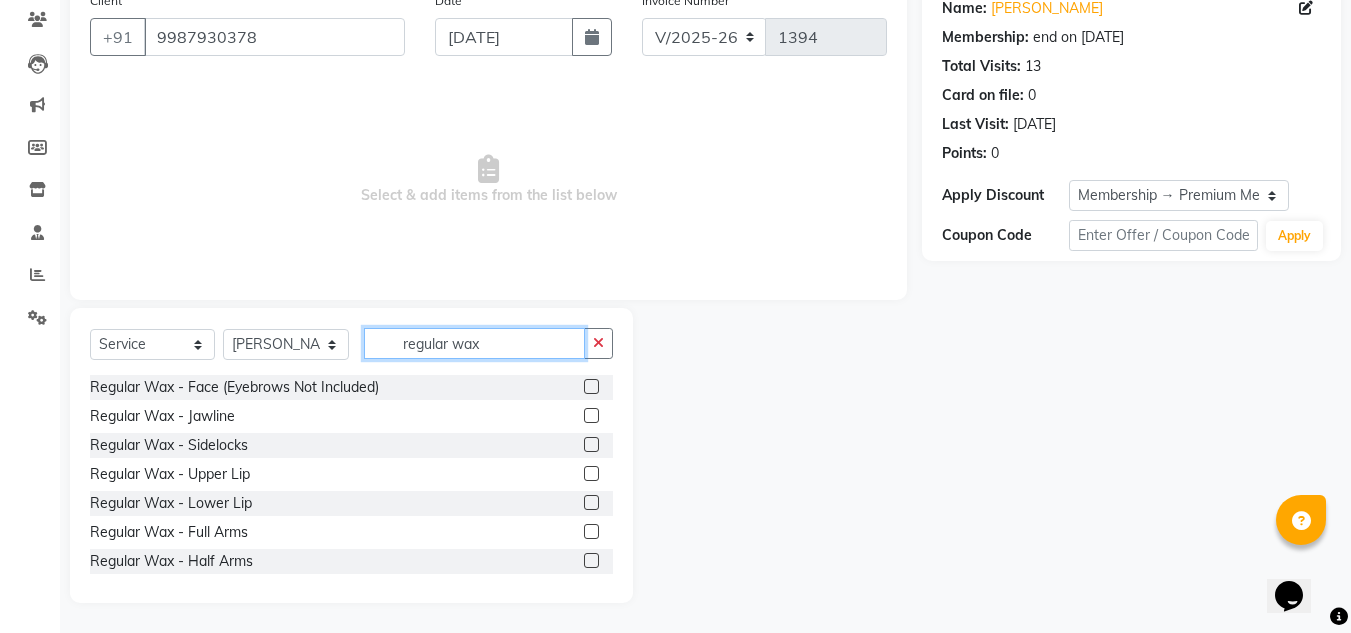 type on "regular wax" 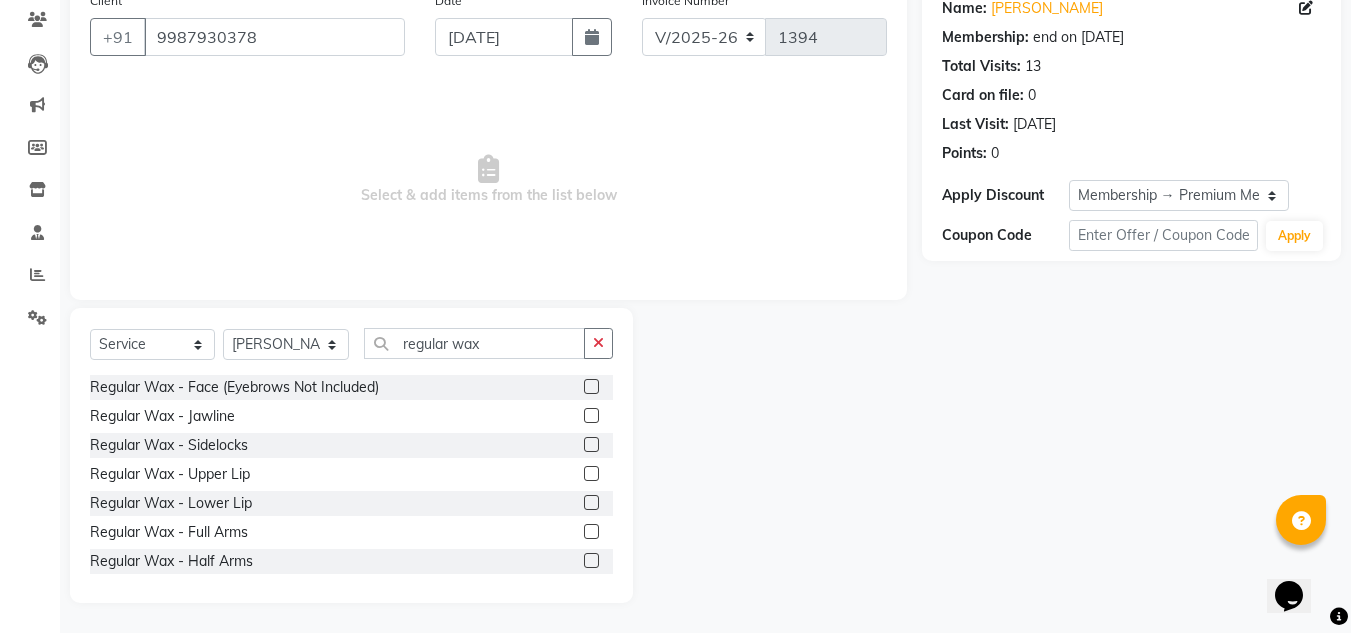 click 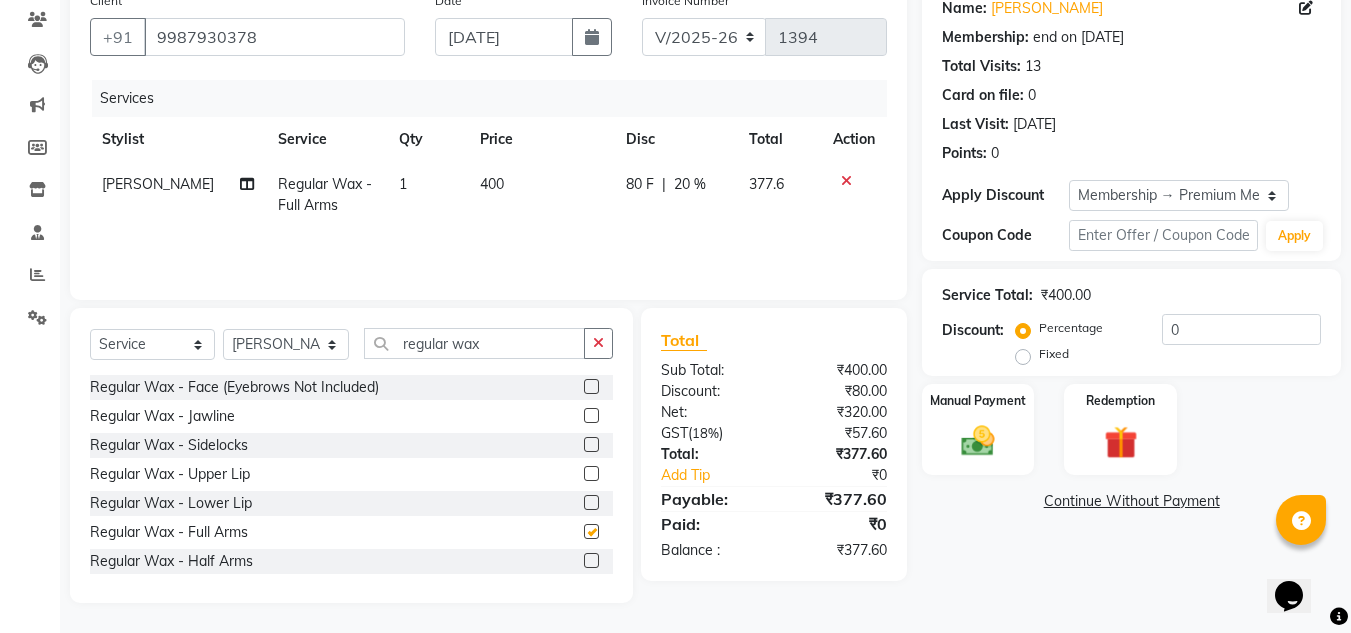 checkbox on "false" 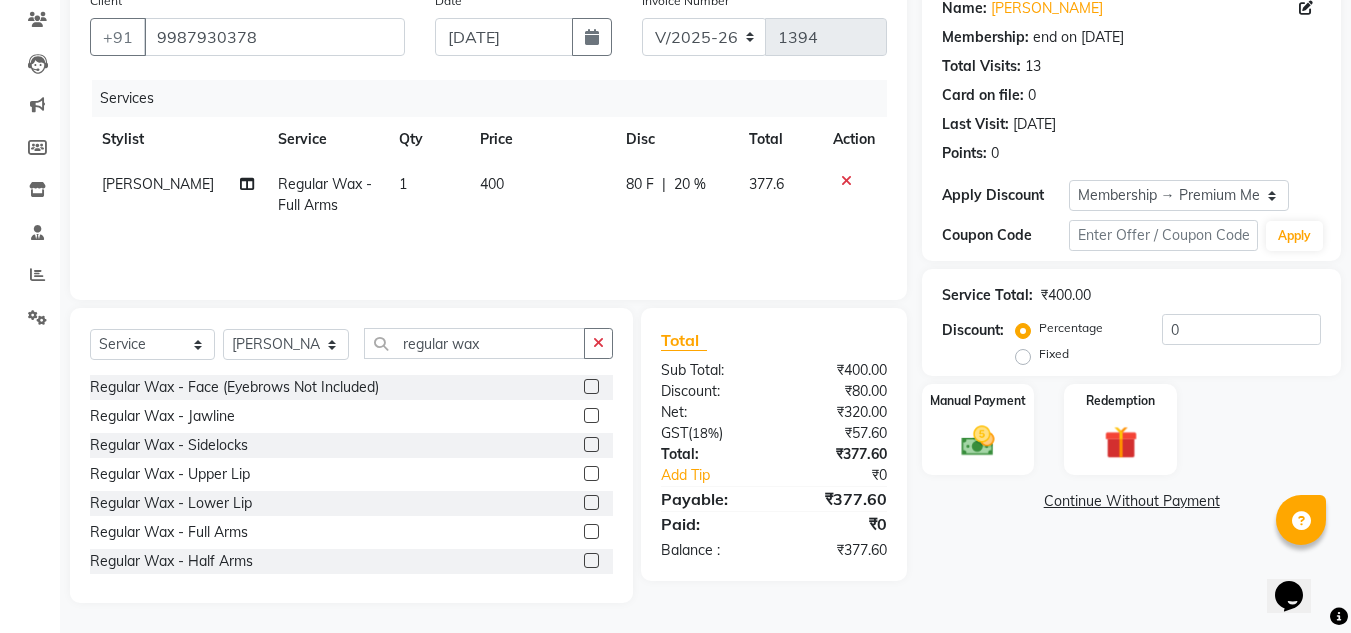scroll, scrollTop: 40, scrollLeft: 0, axis: vertical 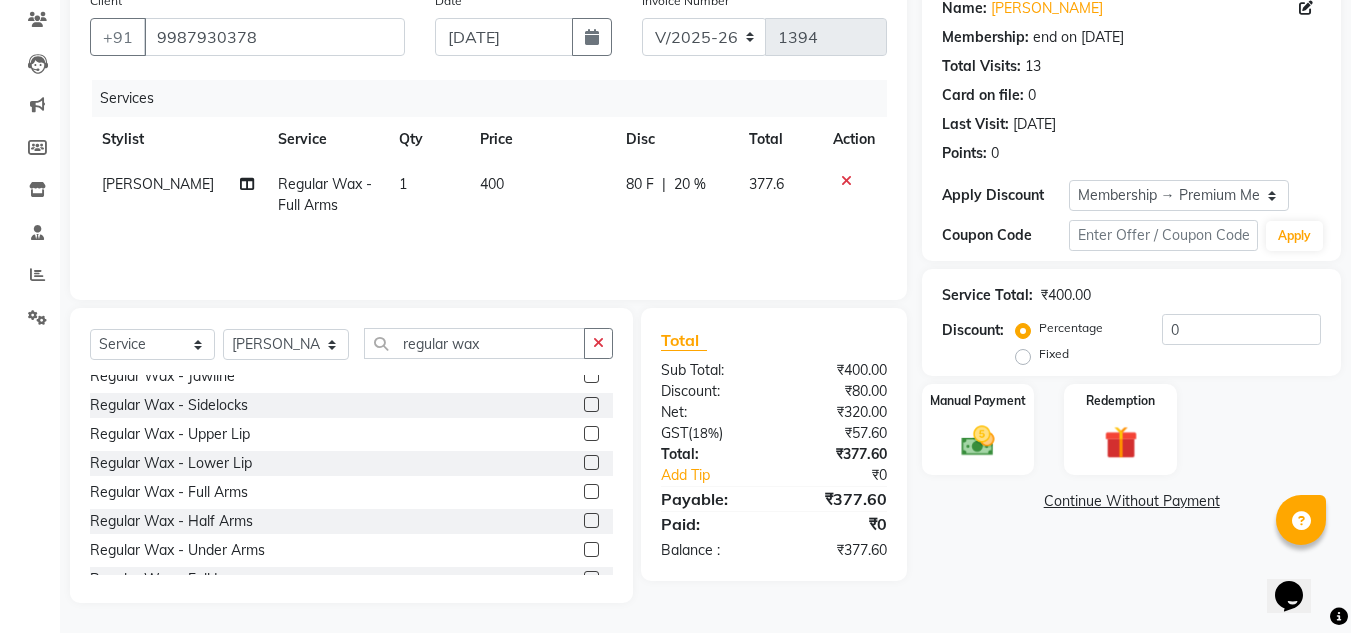 click 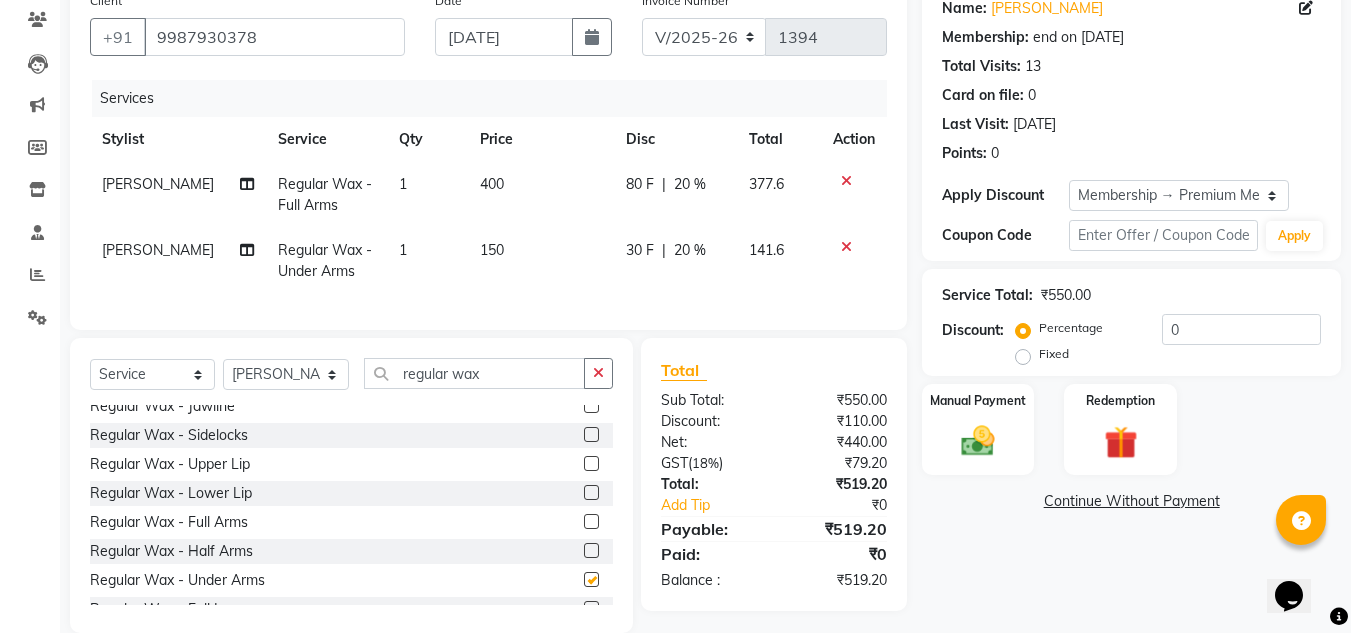 checkbox on "false" 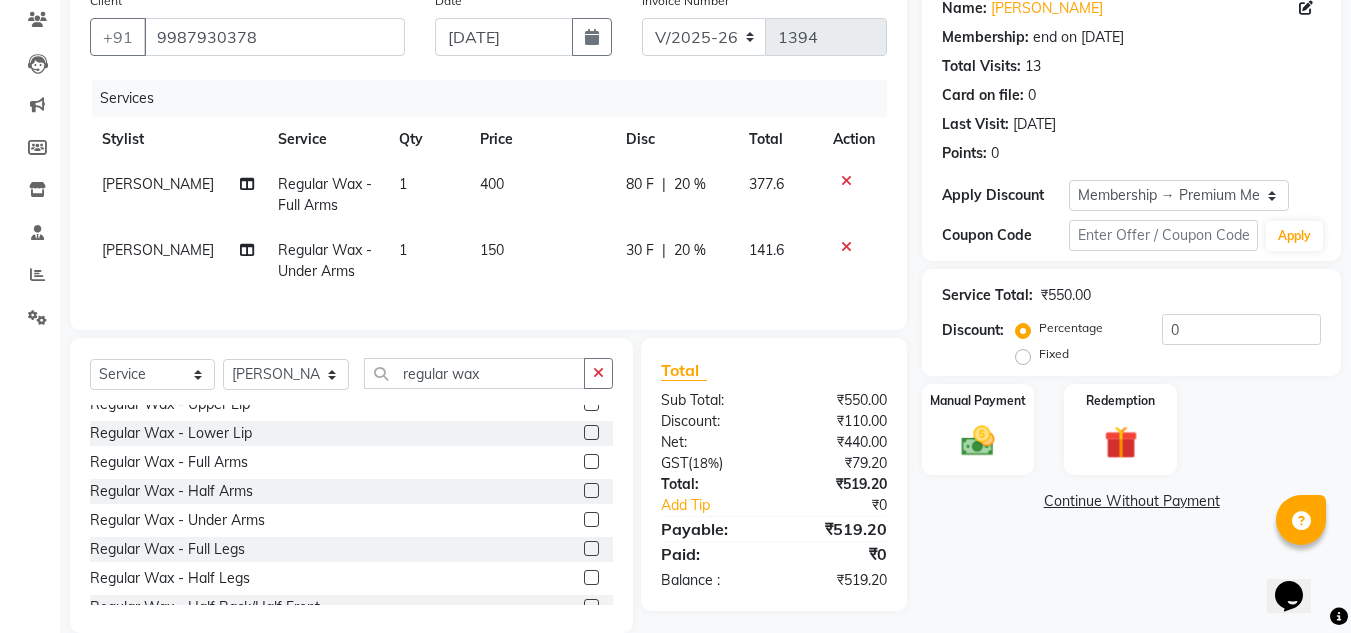 scroll, scrollTop: 120, scrollLeft: 0, axis: vertical 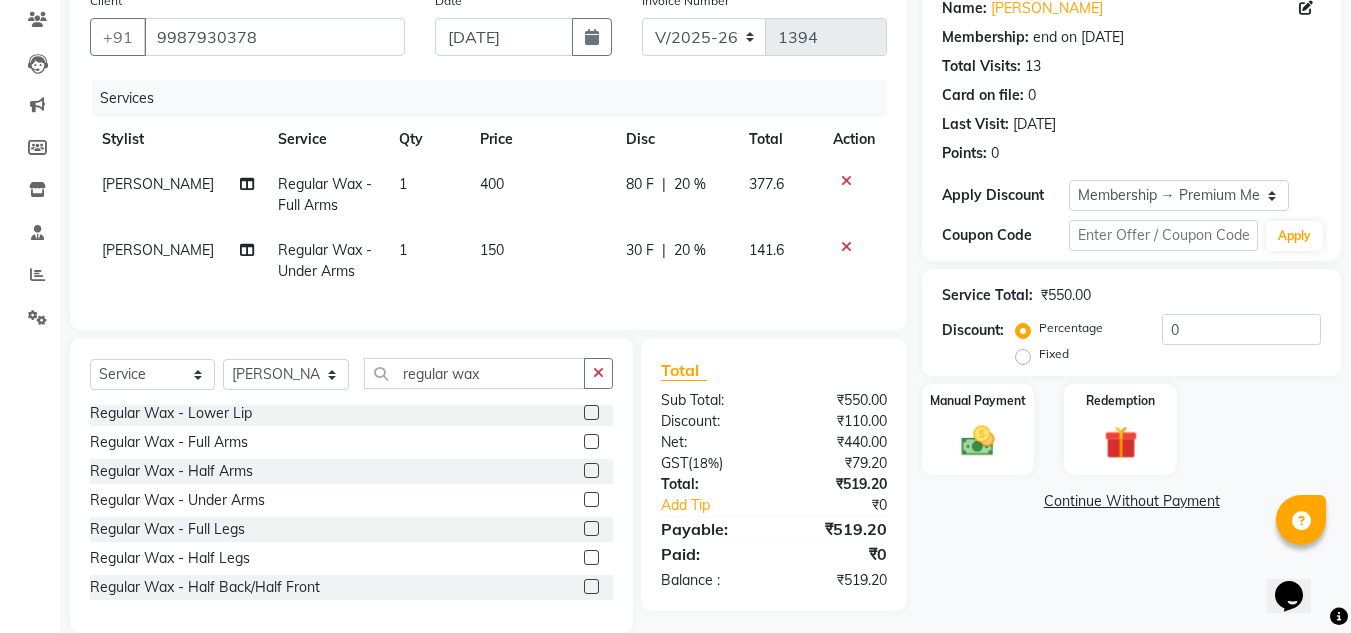 click 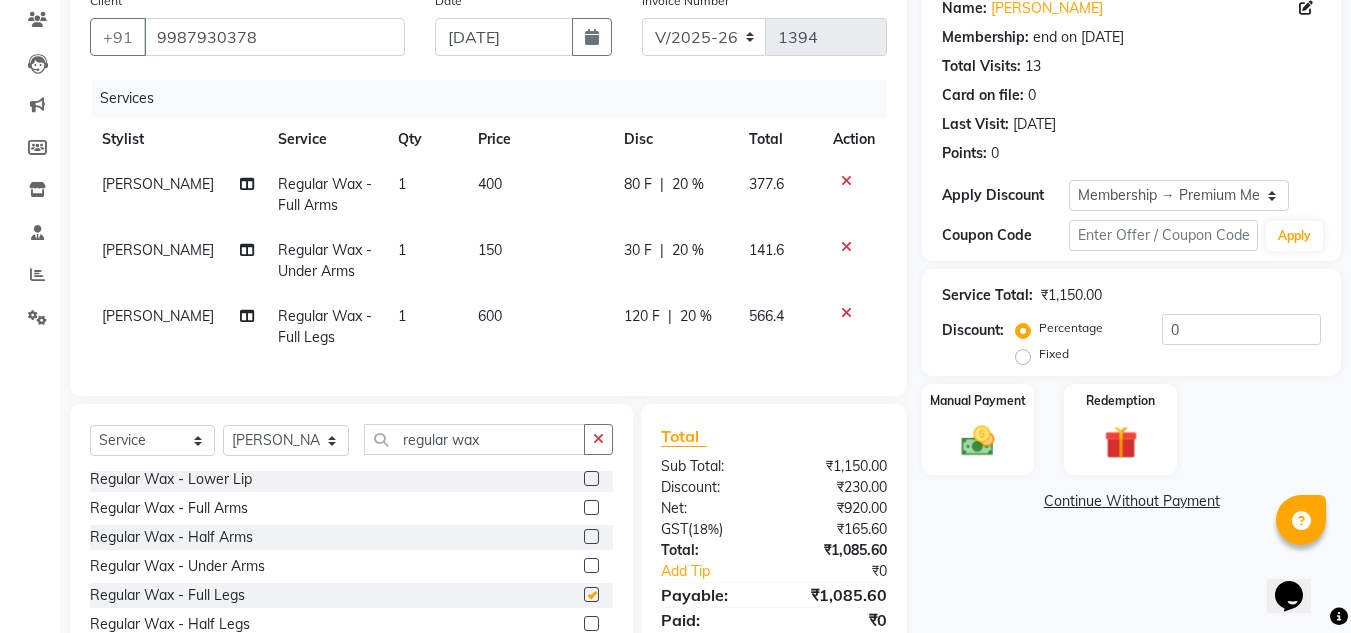 checkbox on "false" 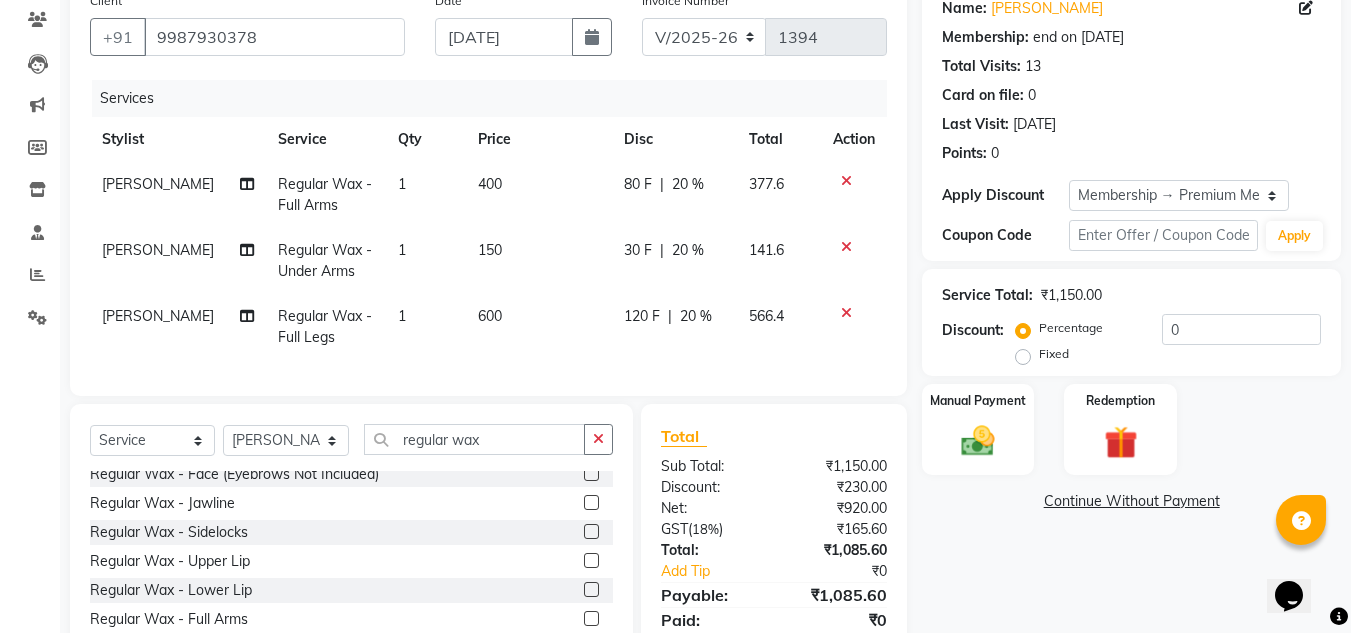 scroll, scrollTop: 0, scrollLeft: 0, axis: both 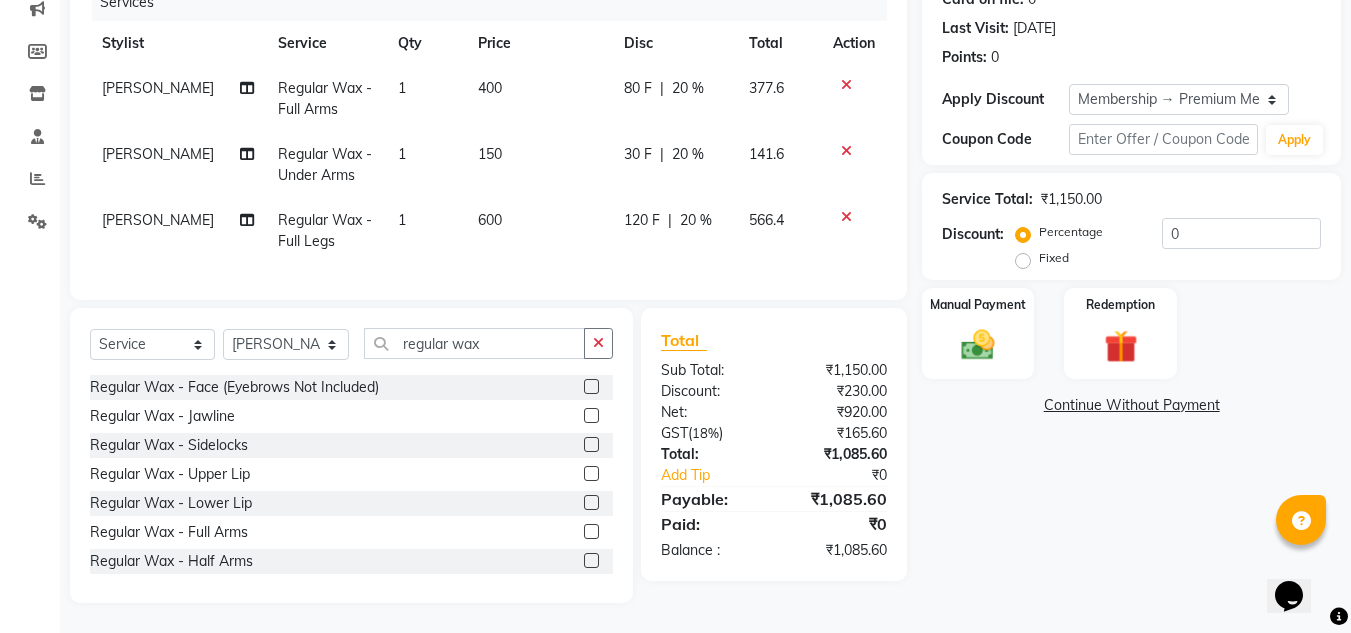 click 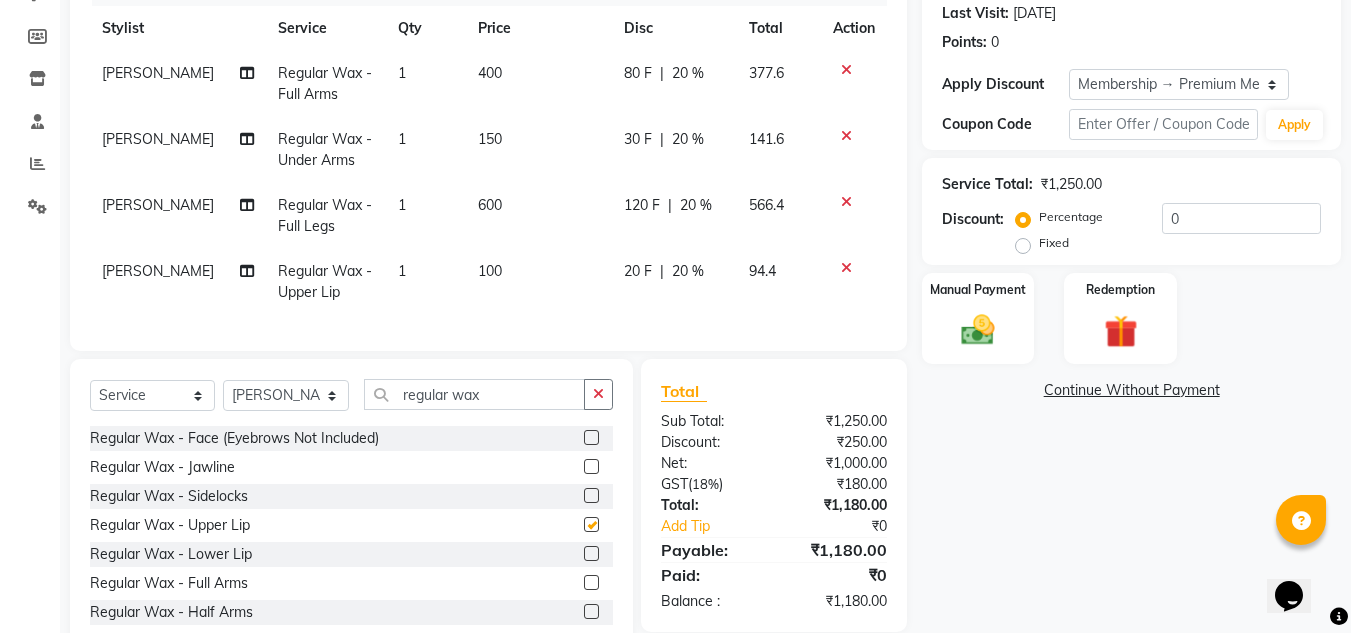 checkbox on "false" 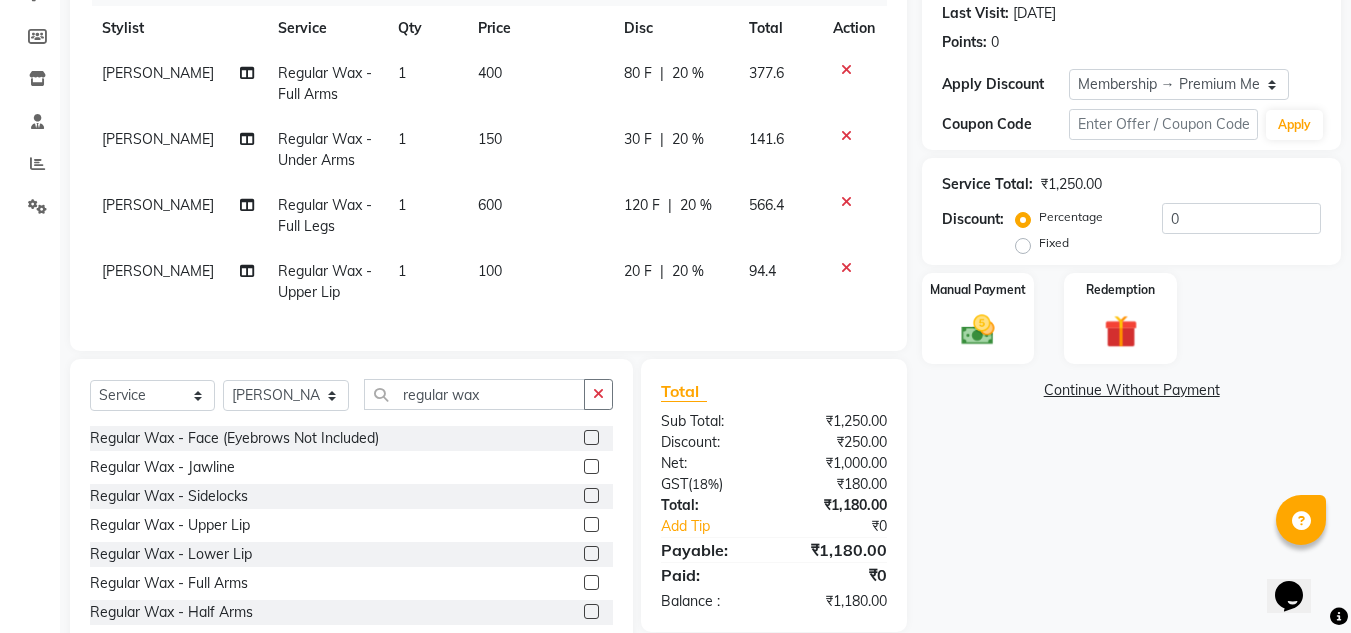 click on "Name: Shikha Kothari Membership: end on 04-11-2025 Total Visits:  13 Card on file:  0 Last Visit:   14-05-2025 Points:   0  Apply Discount Select Membership → Premium Membership Coupon Code Apply Service Total:  ₹1,250.00  Discount:  Percentage   Fixed  0 Manual Payment Redemption  Continue Without Payment" 